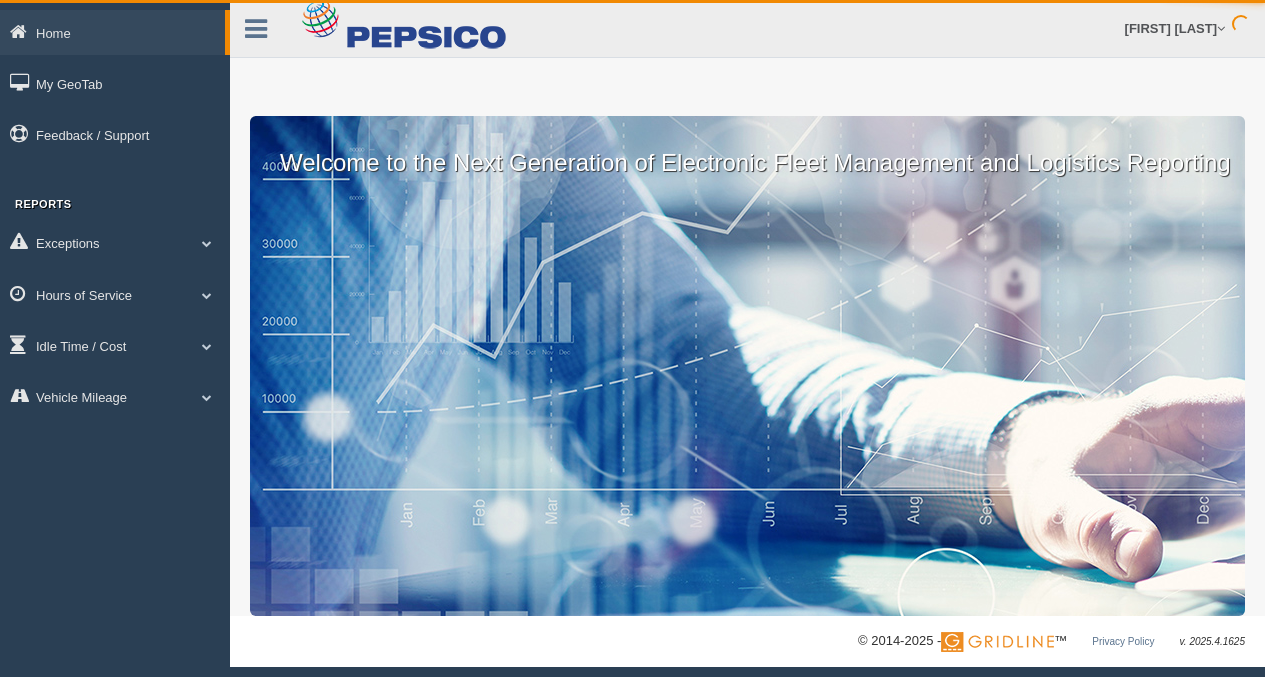 scroll, scrollTop: 0, scrollLeft: 0, axis: both 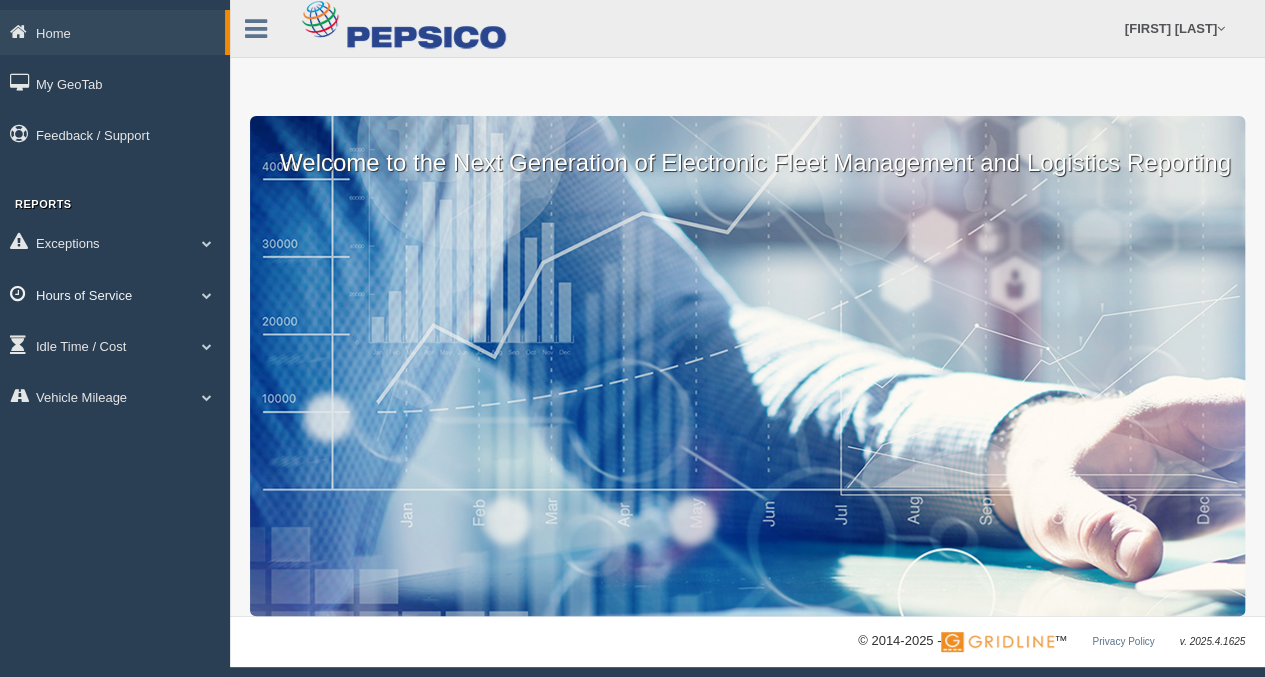 click on "Hours of Service" at bounding box center [115, 294] 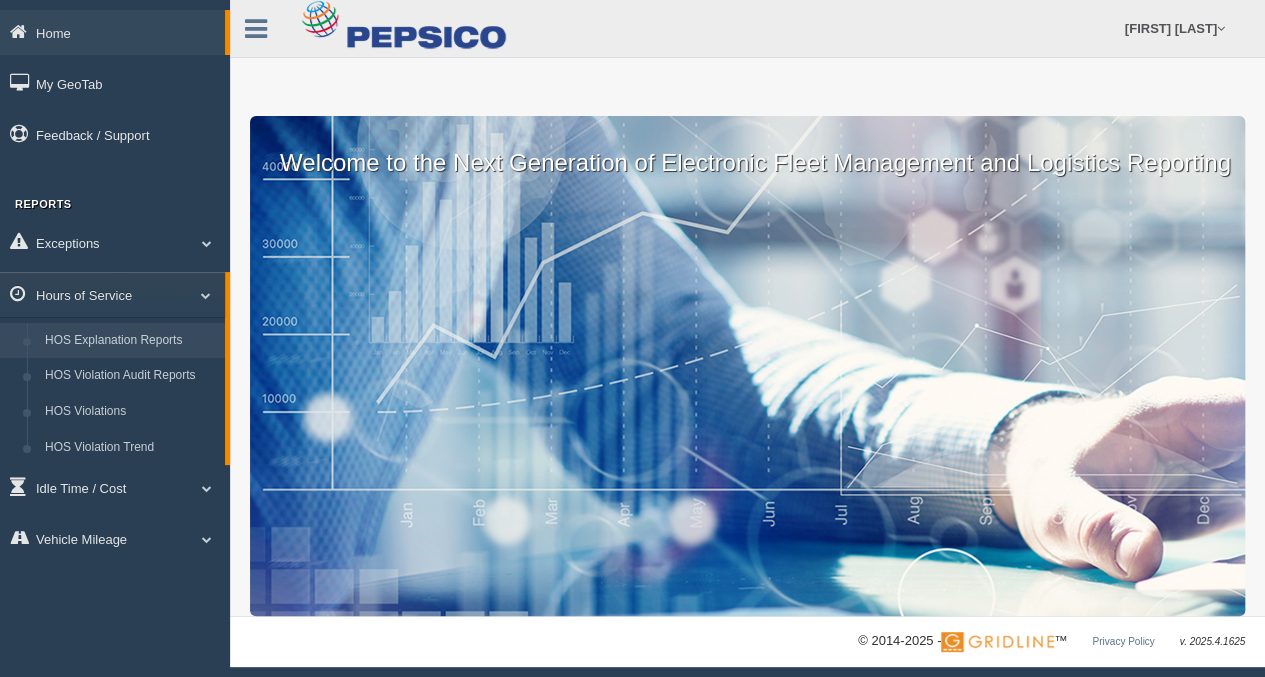 click on "HOS Explanation Reports" at bounding box center [130, 341] 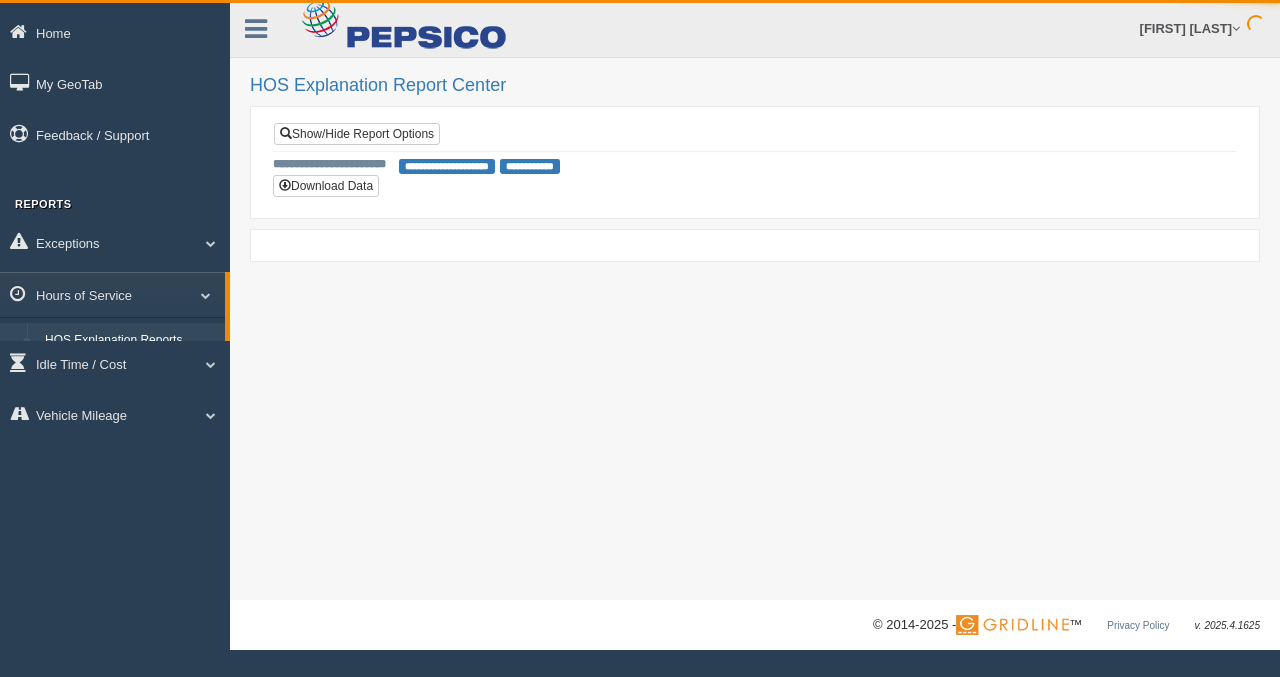 scroll, scrollTop: 0, scrollLeft: 0, axis: both 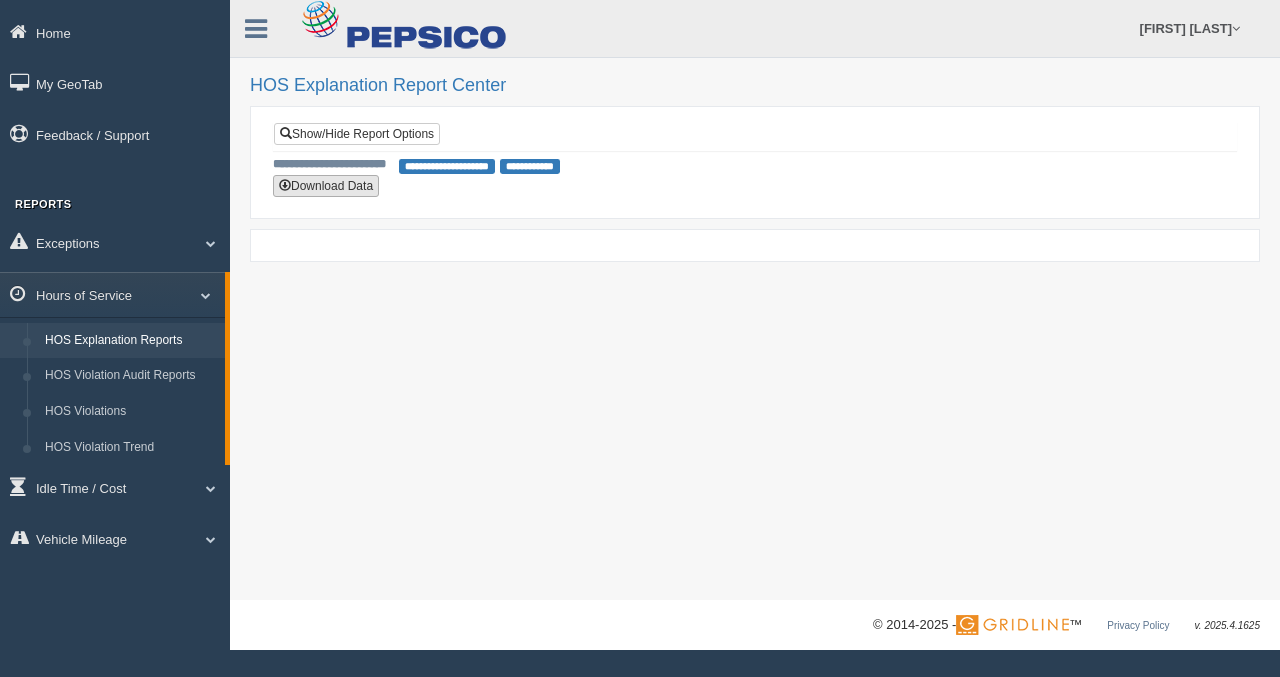 click on "Download Data" at bounding box center [326, 186] 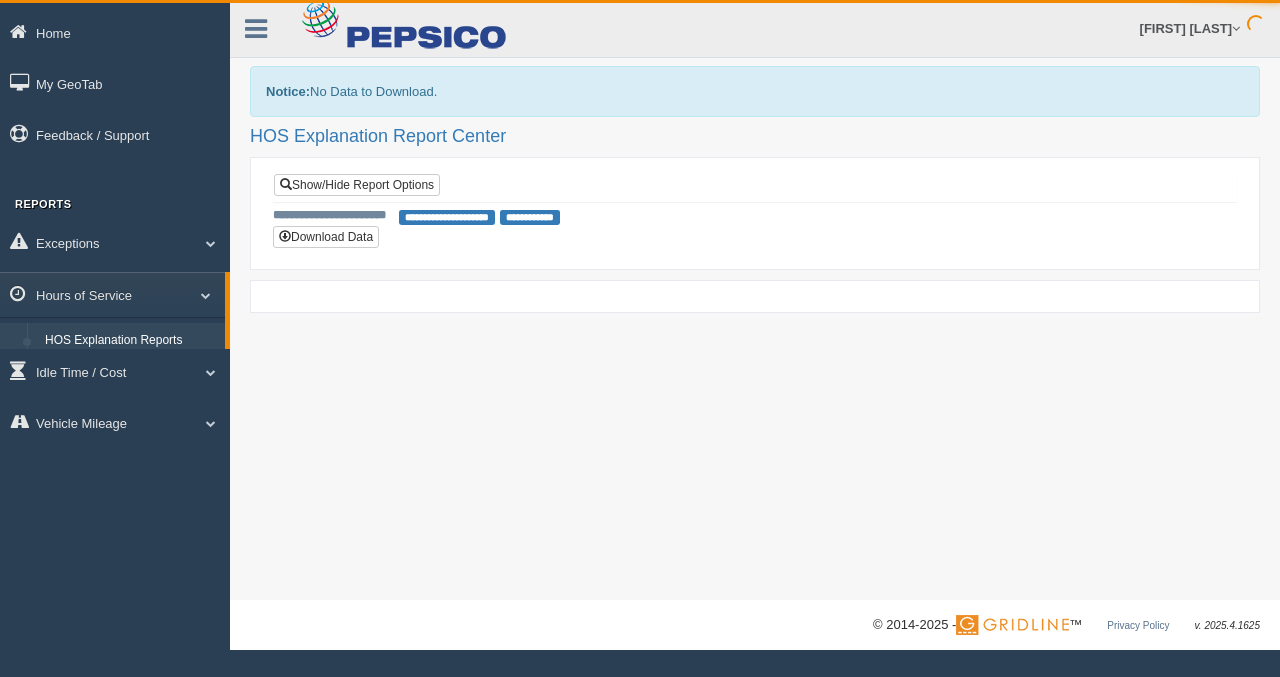 scroll, scrollTop: 0, scrollLeft: 0, axis: both 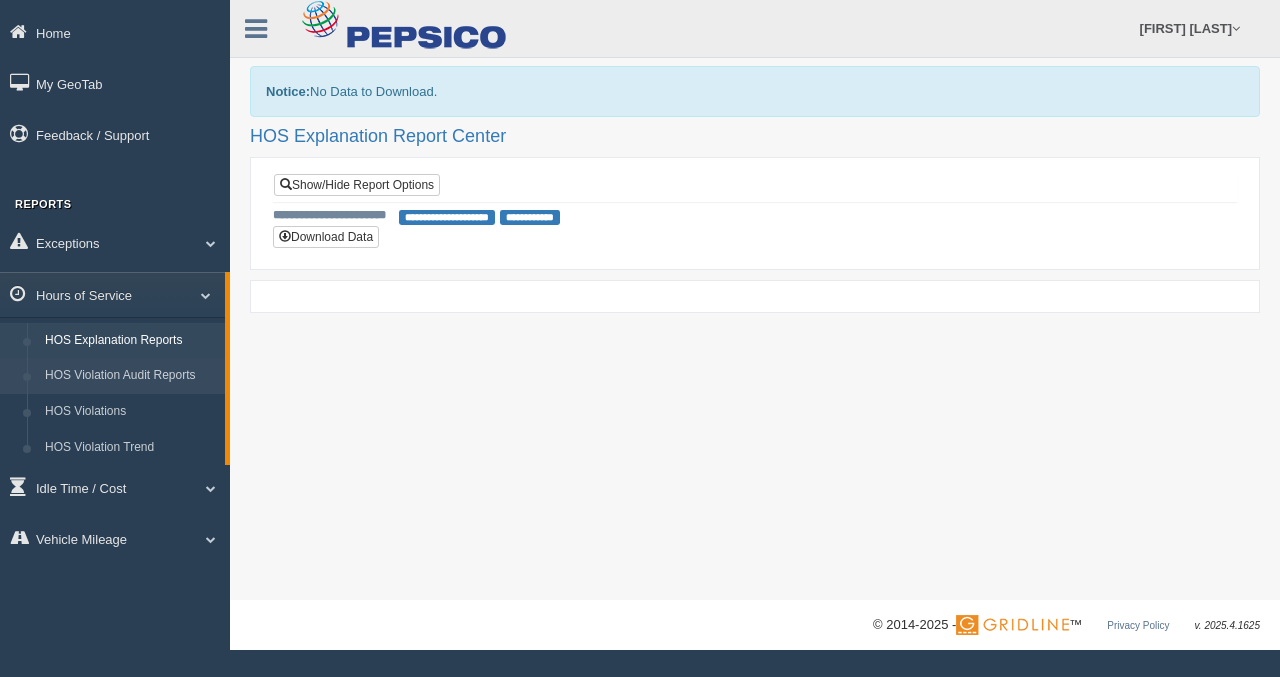 click on "HOS Violation Audit Reports" at bounding box center (130, 376) 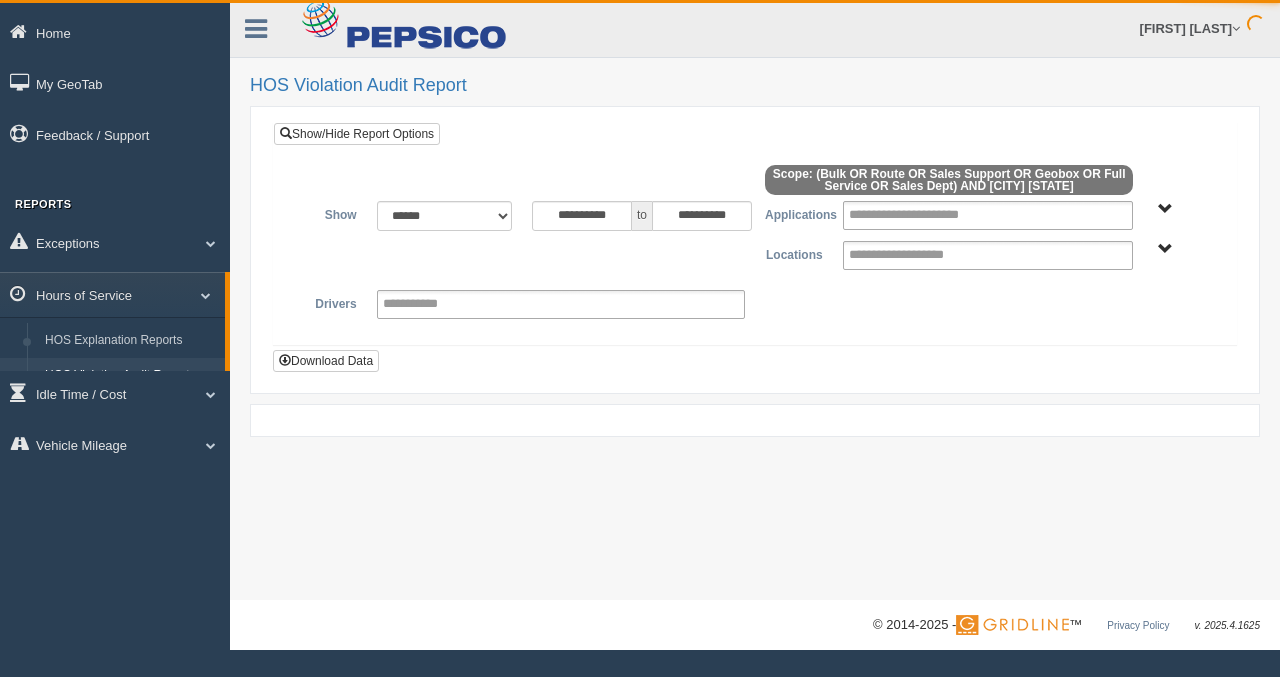 scroll, scrollTop: 0, scrollLeft: 0, axis: both 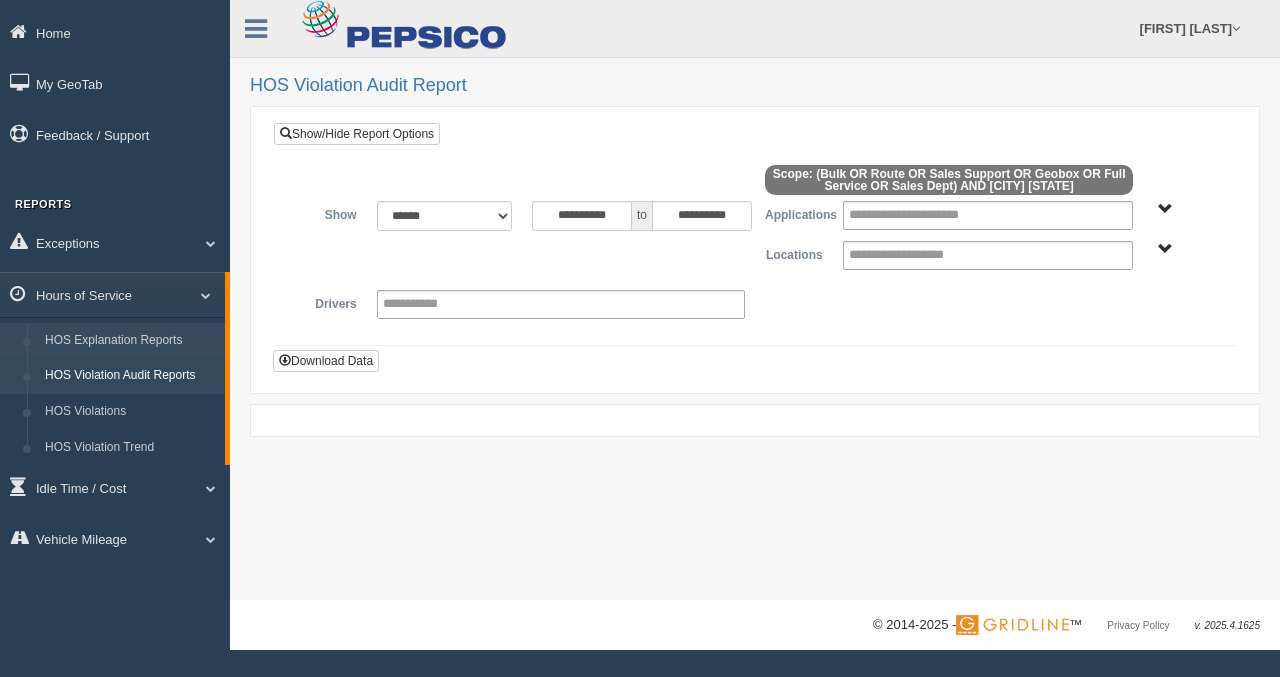 click on "HOS Explanation Reports" at bounding box center [130, 341] 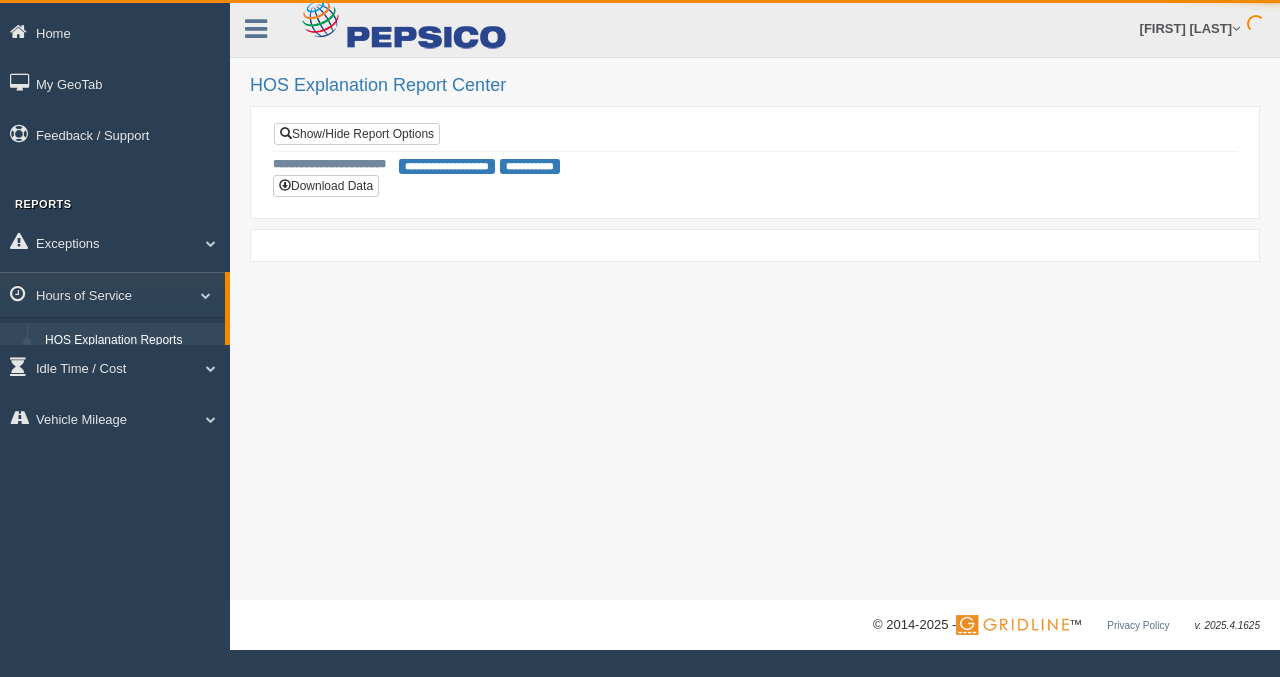 scroll, scrollTop: 0, scrollLeft: 0, axis: both 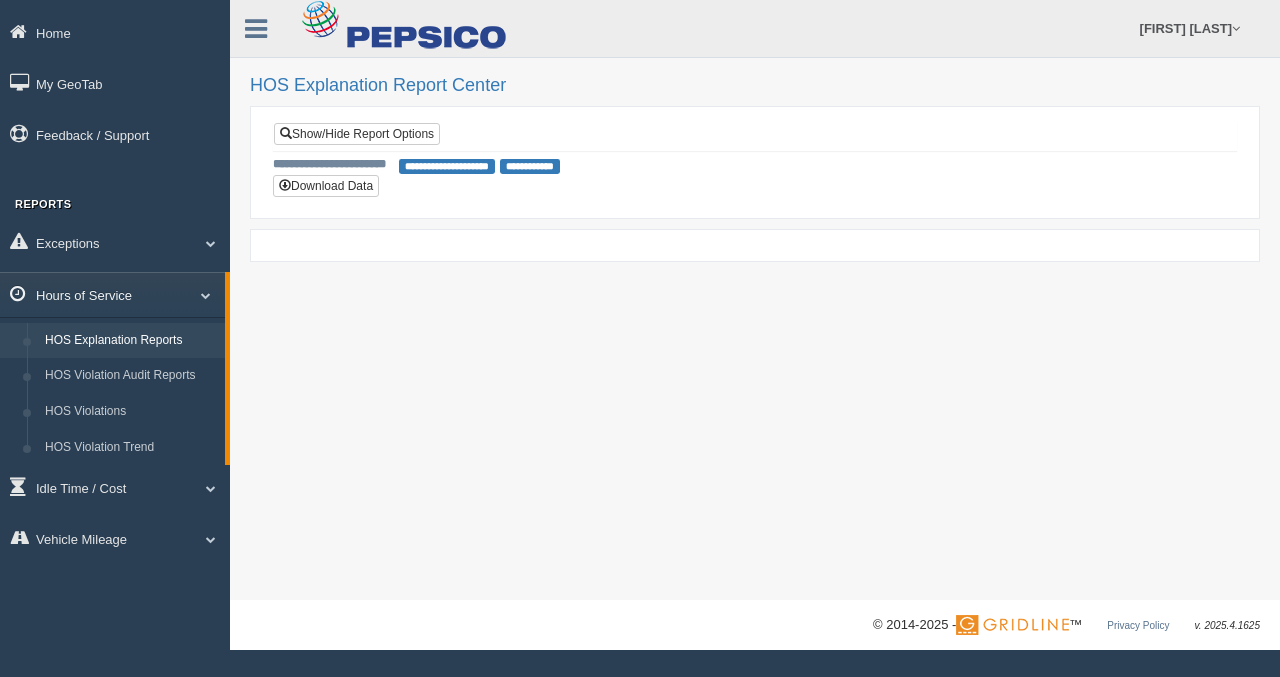 click at bounding box center [198, 295] 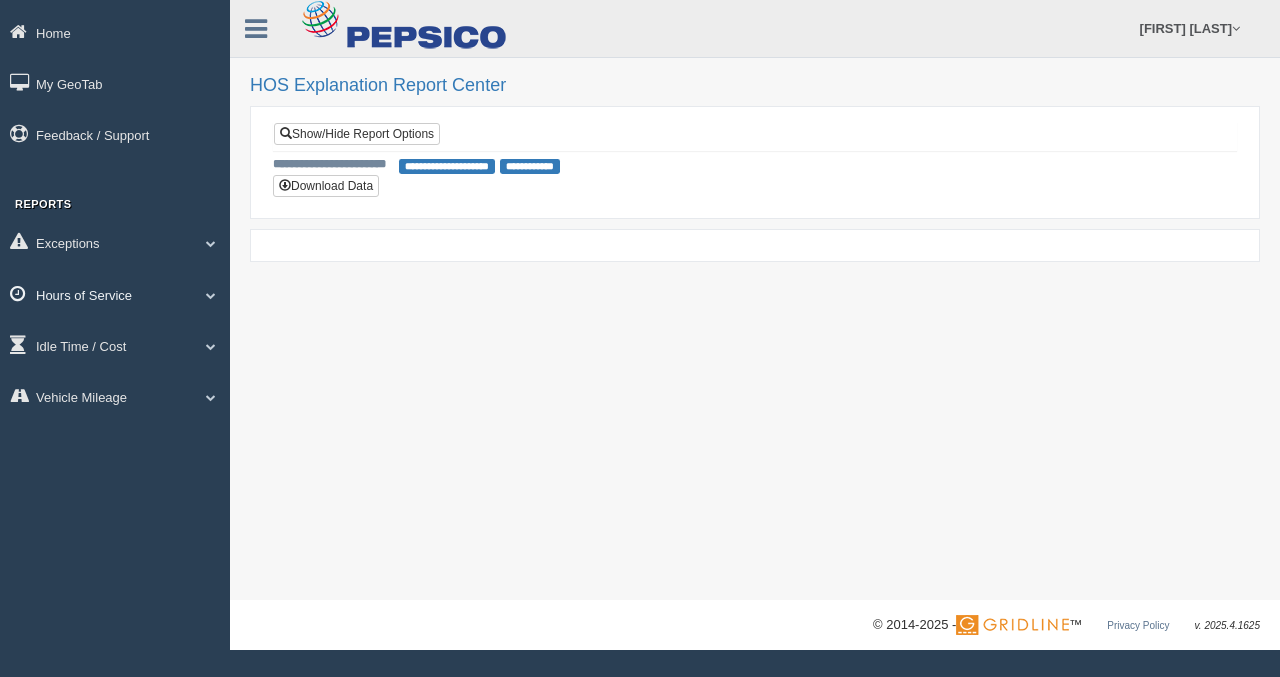 click on "Hours of Service" at bounding box center [115, 294] 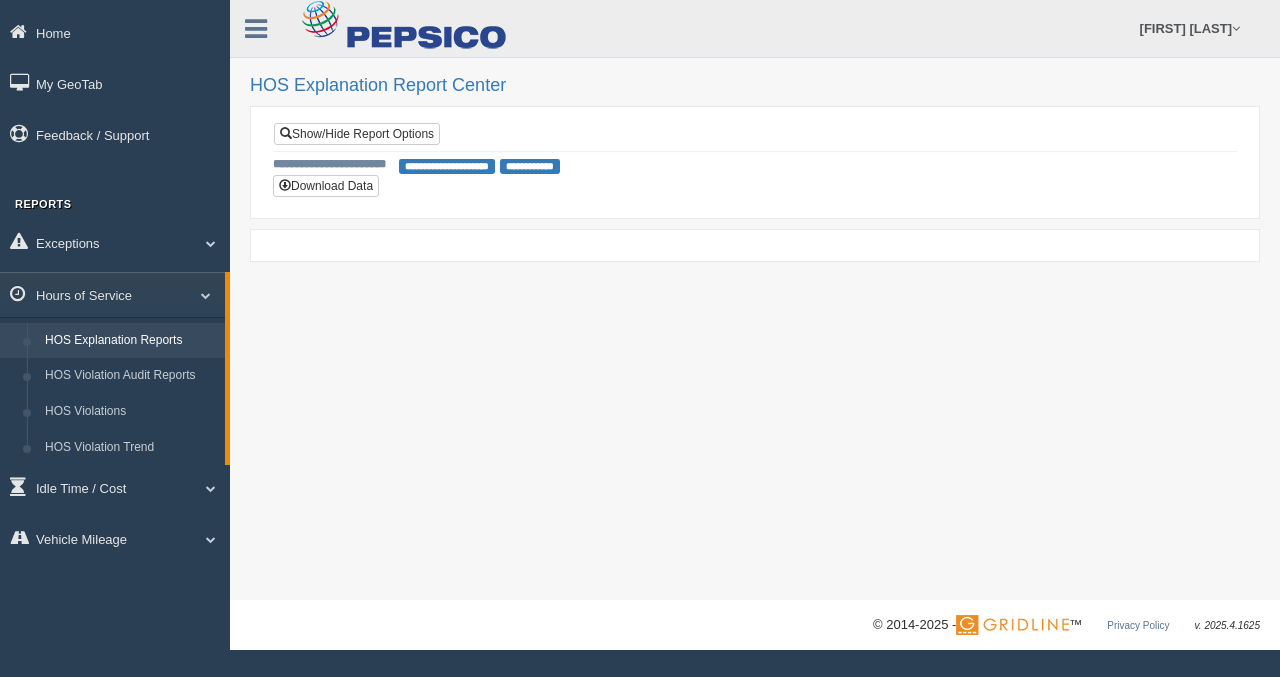 click on "HOS Explanation Reports" at bounding box center [130, 341] 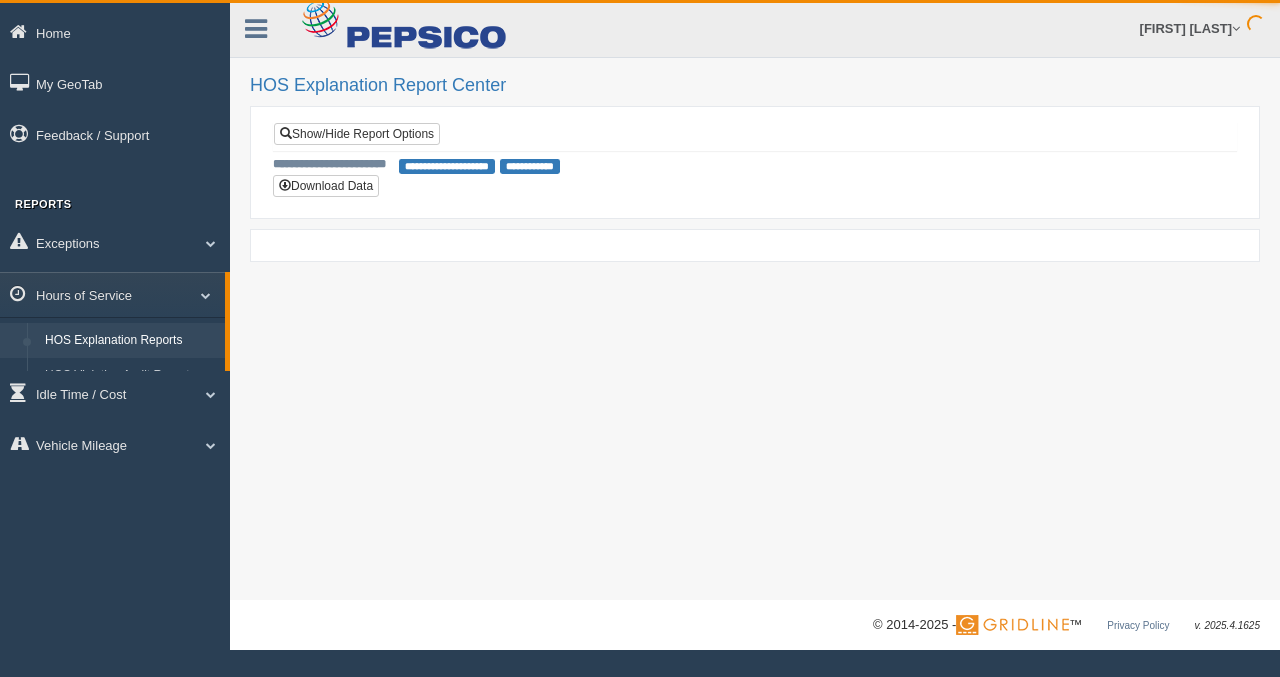 scroll, scrollTop: 0, scrollLeft: 0, axis: both 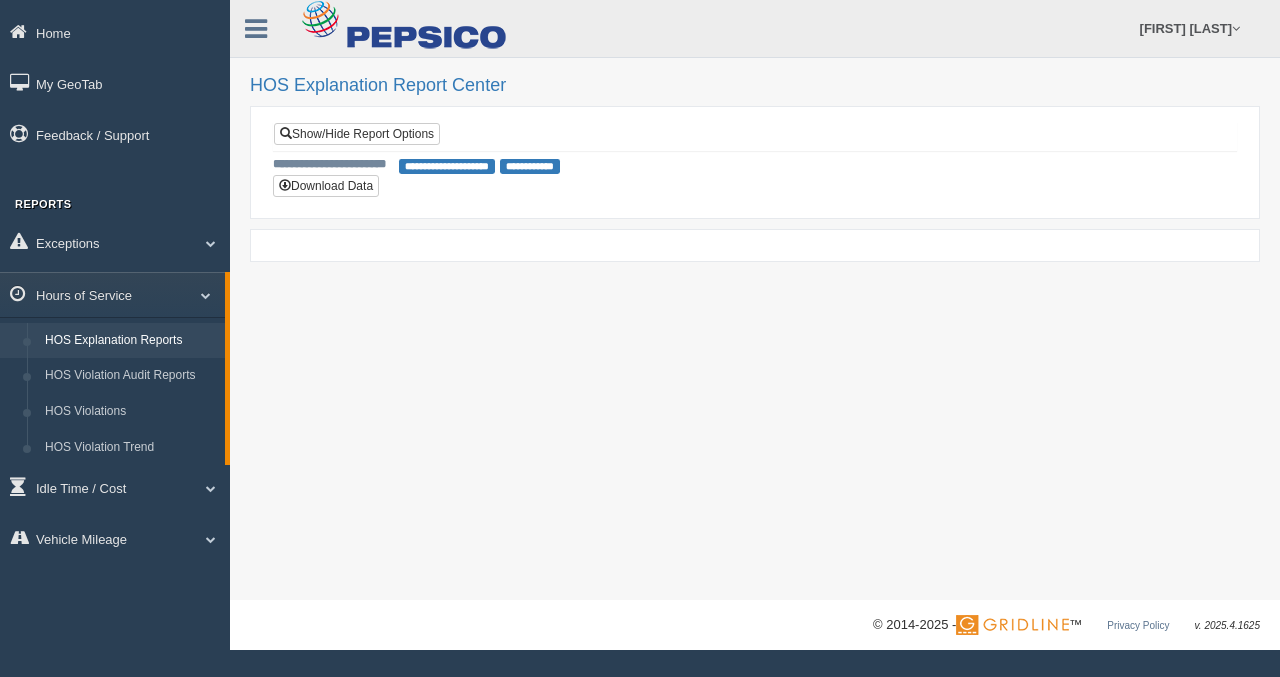 click on "**********" at bounding box center (447, 166) 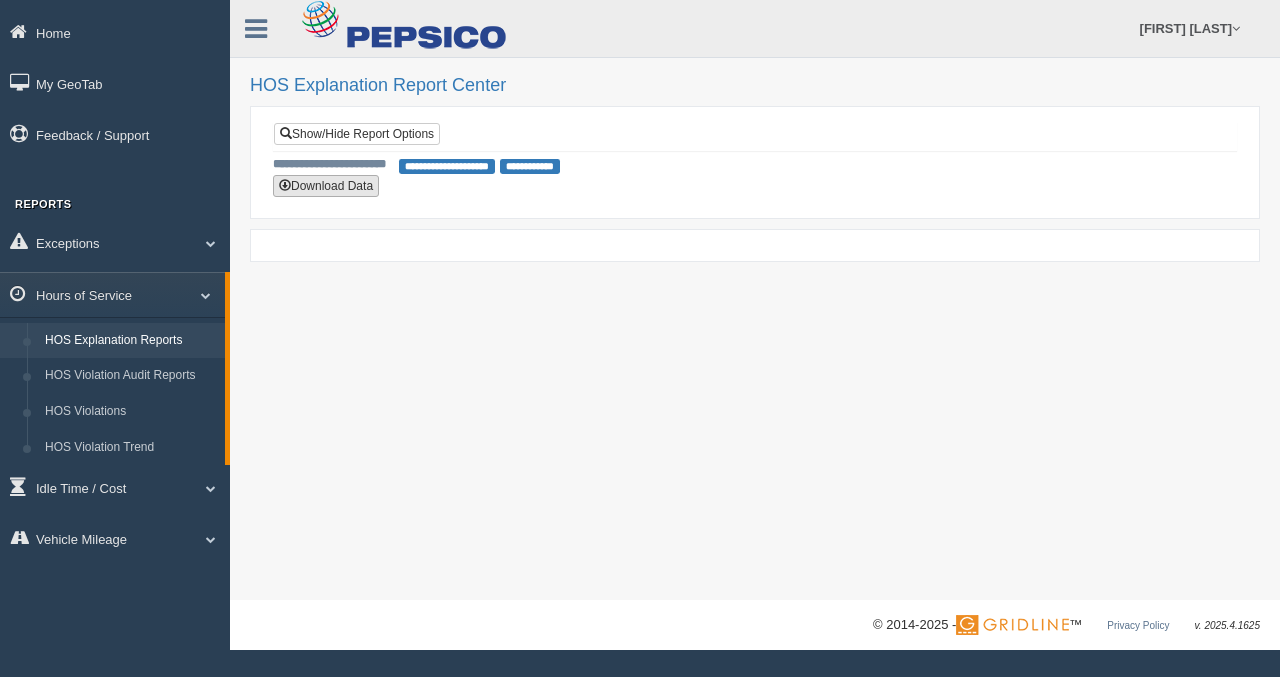click on "Download Data" at bounding box center (326, 186) 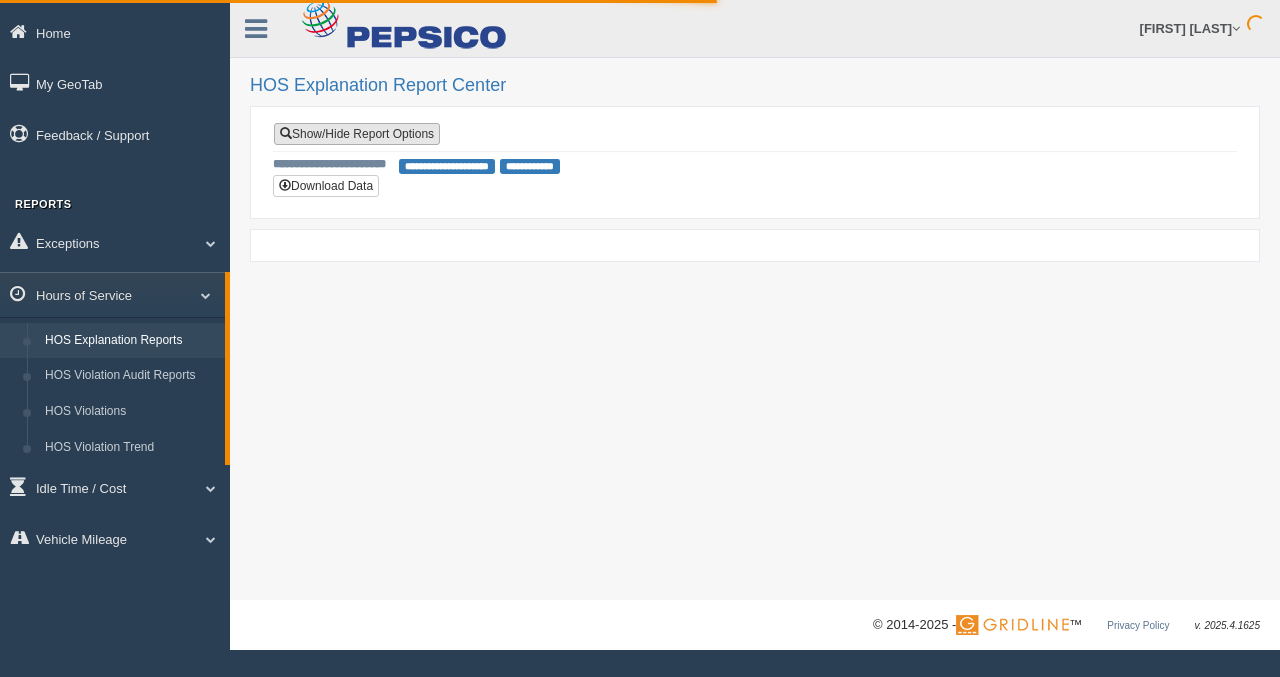 click on "Show/Hide Report Options" at bounding box center [357, 134] 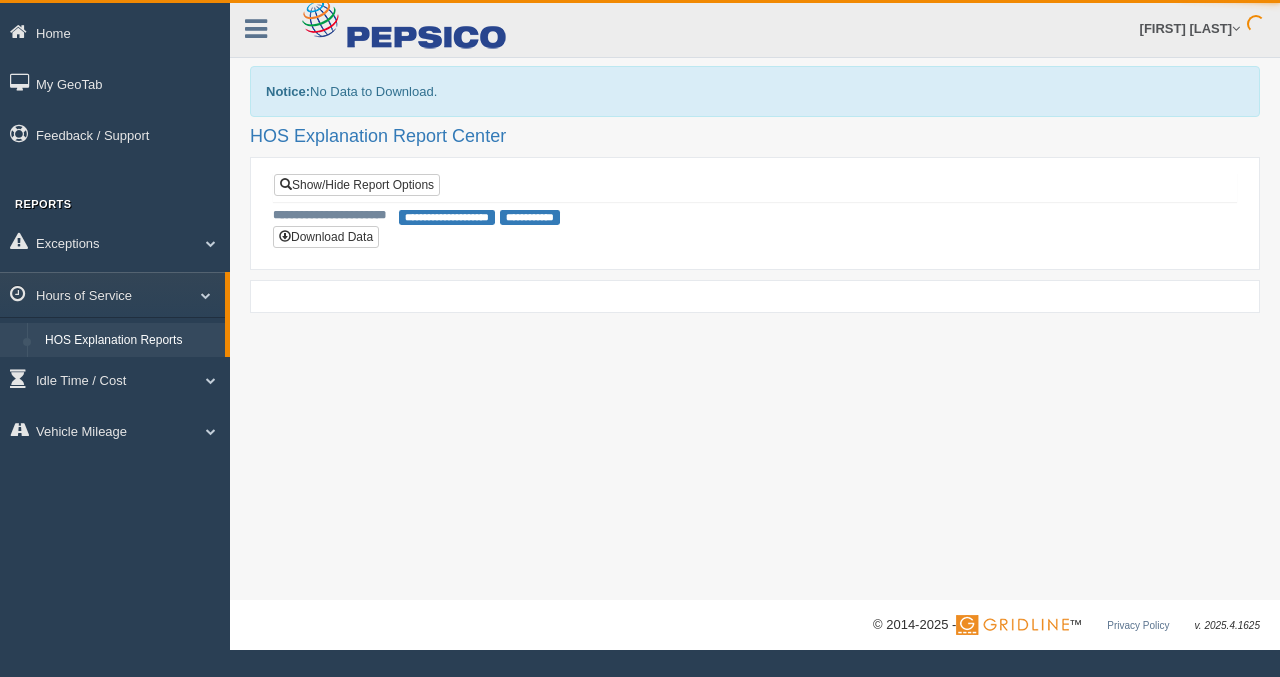 scroll, scrollTop: 0, scrollLeft: 0, axis: both 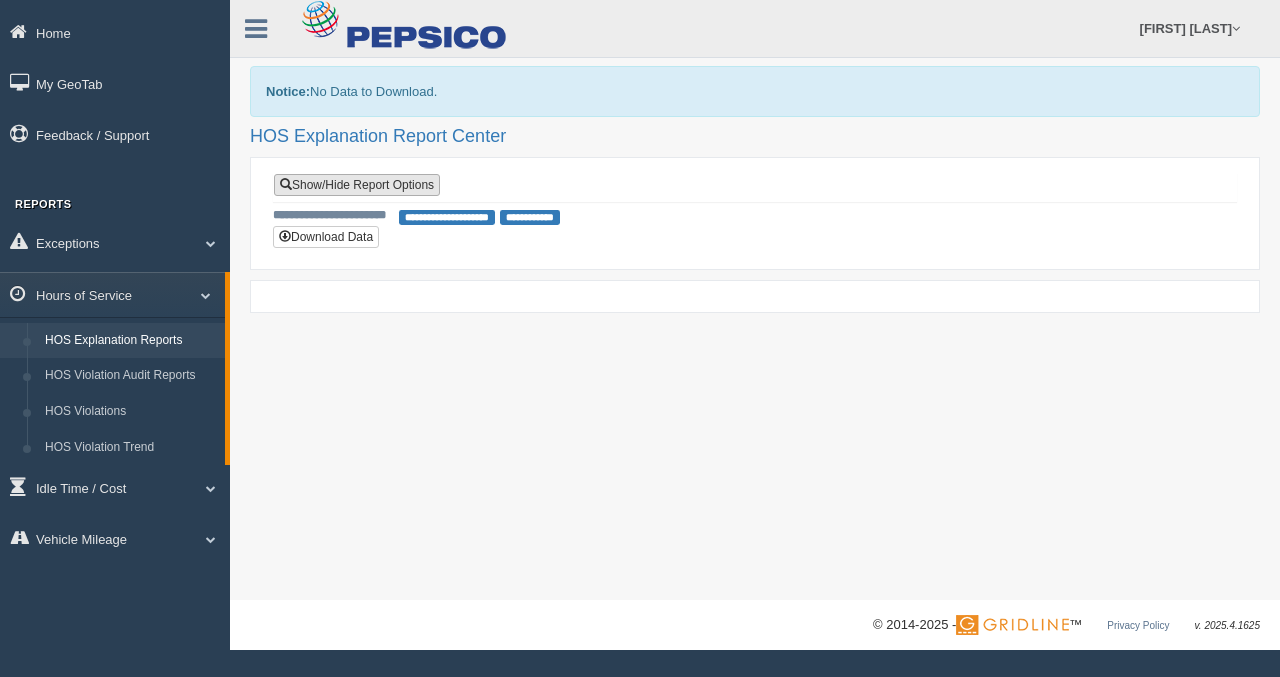 click on "Show/Hide Report Options" at bounding box center (357, 185) 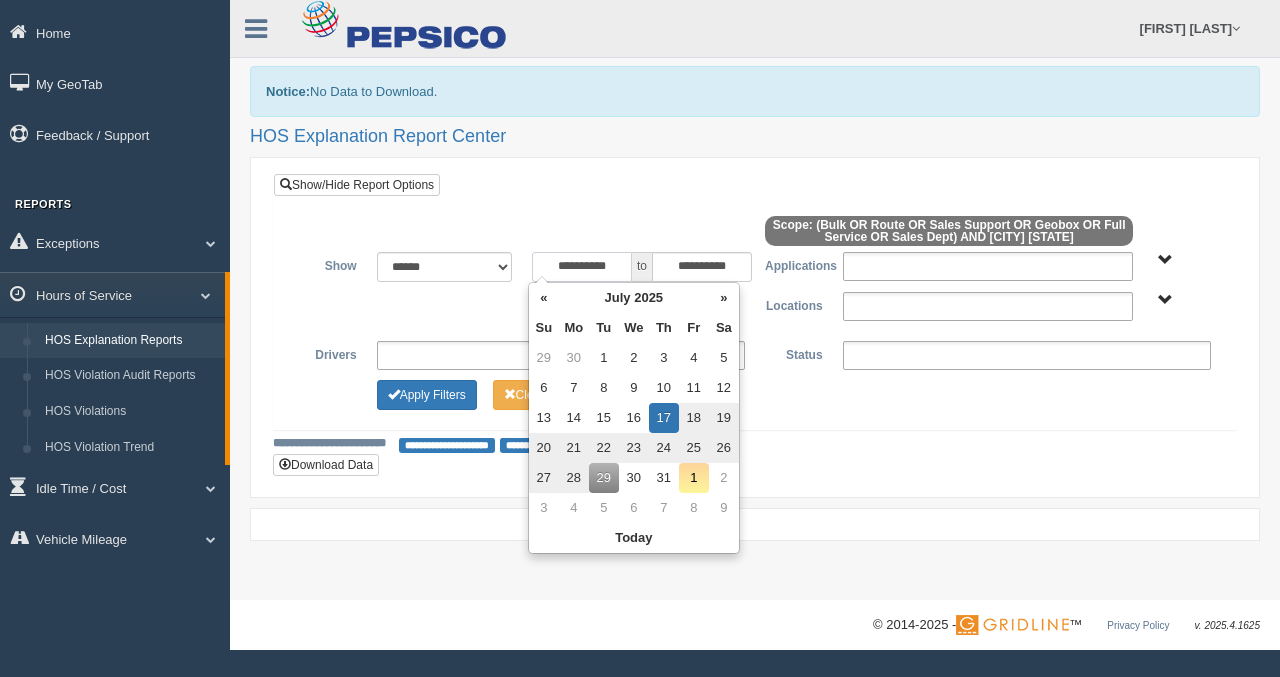 click on "**********" at bounding box center (582, 267) 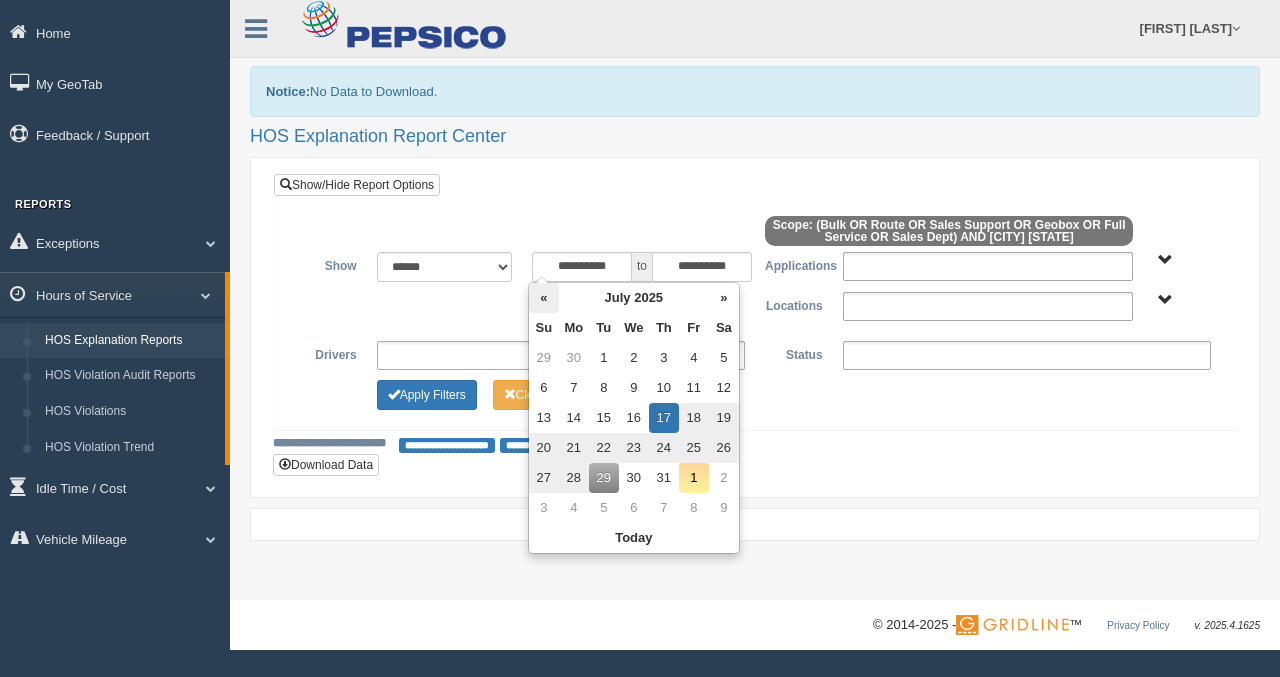 click on "«" at bounding box center (544, 298) 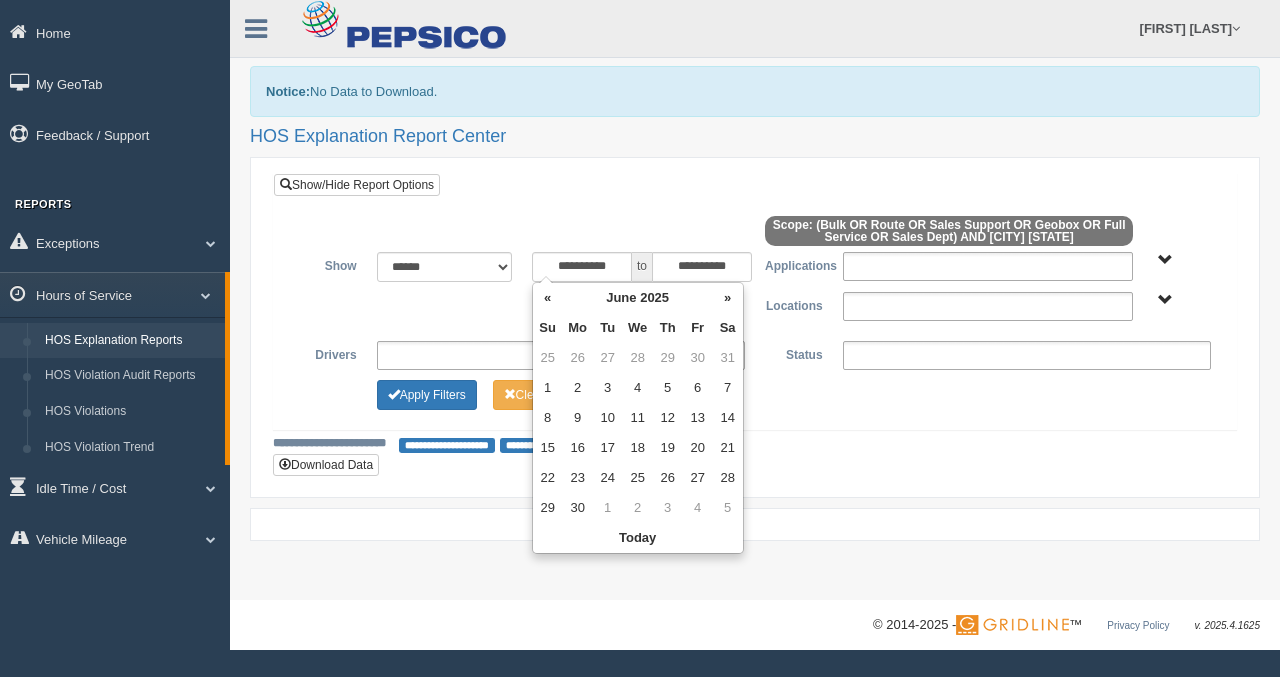 click on "«" at bounding box center [548, 298] 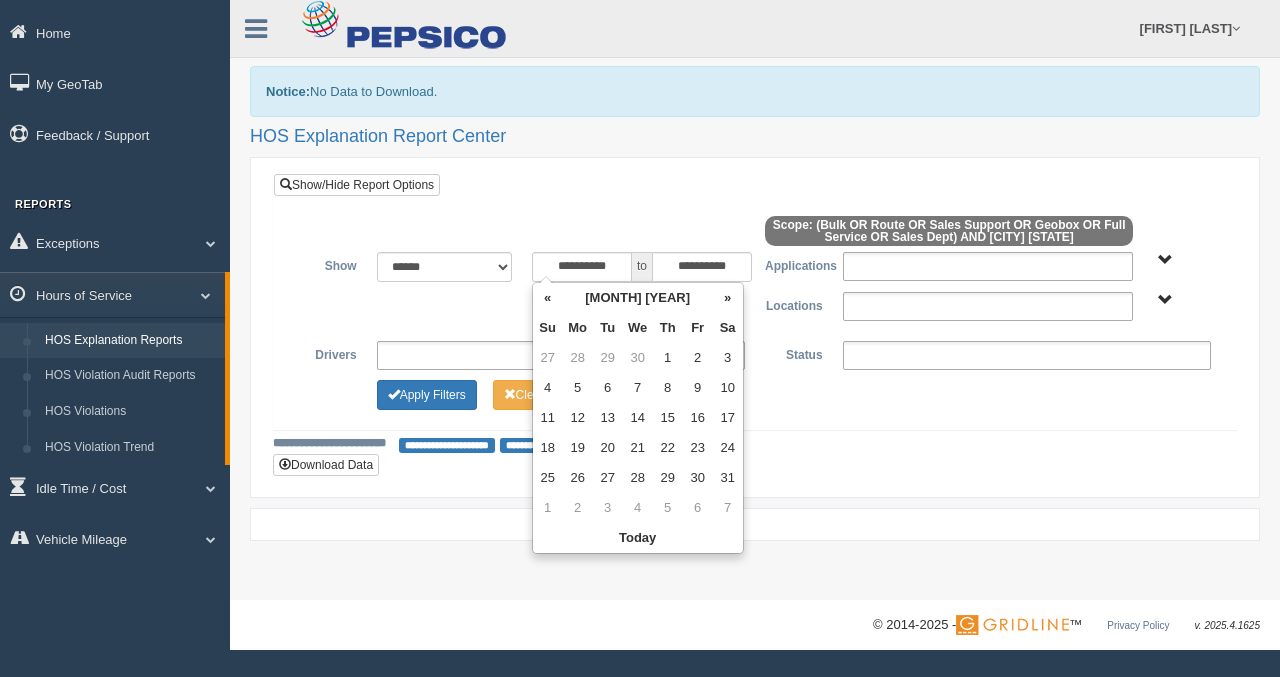 click on "«" at bounding box center (548, 298) 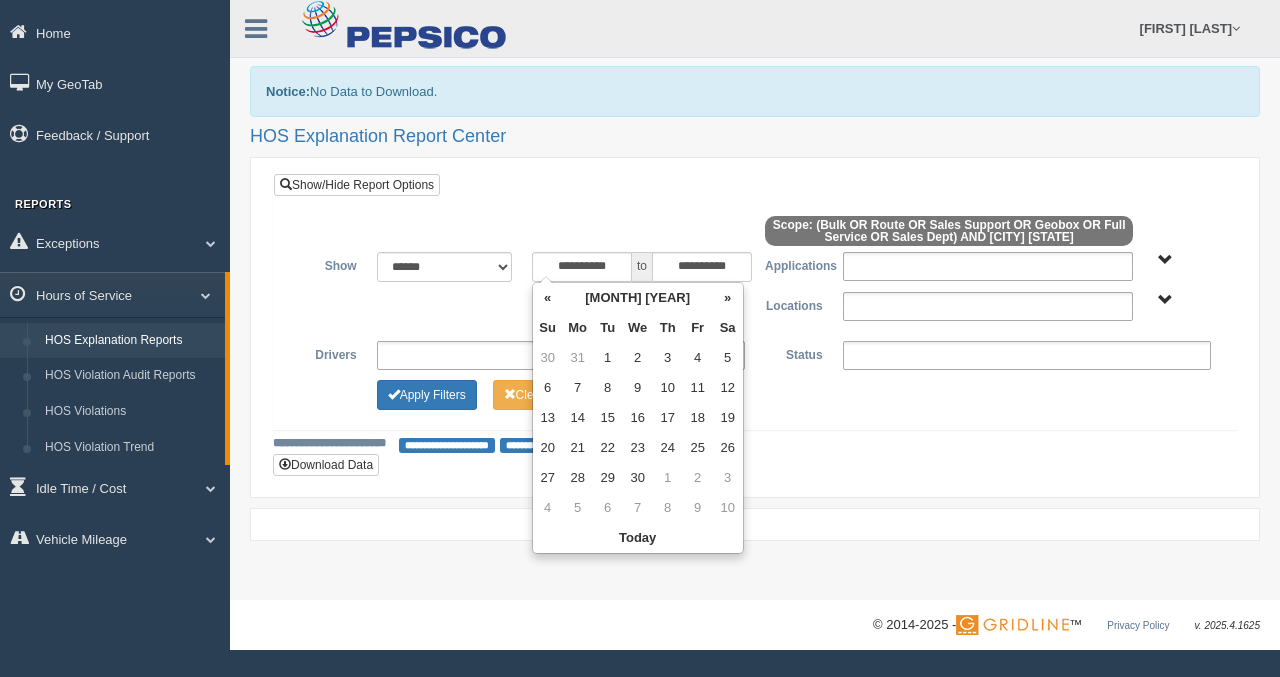 click on "«" at bounding box center (548, 298) 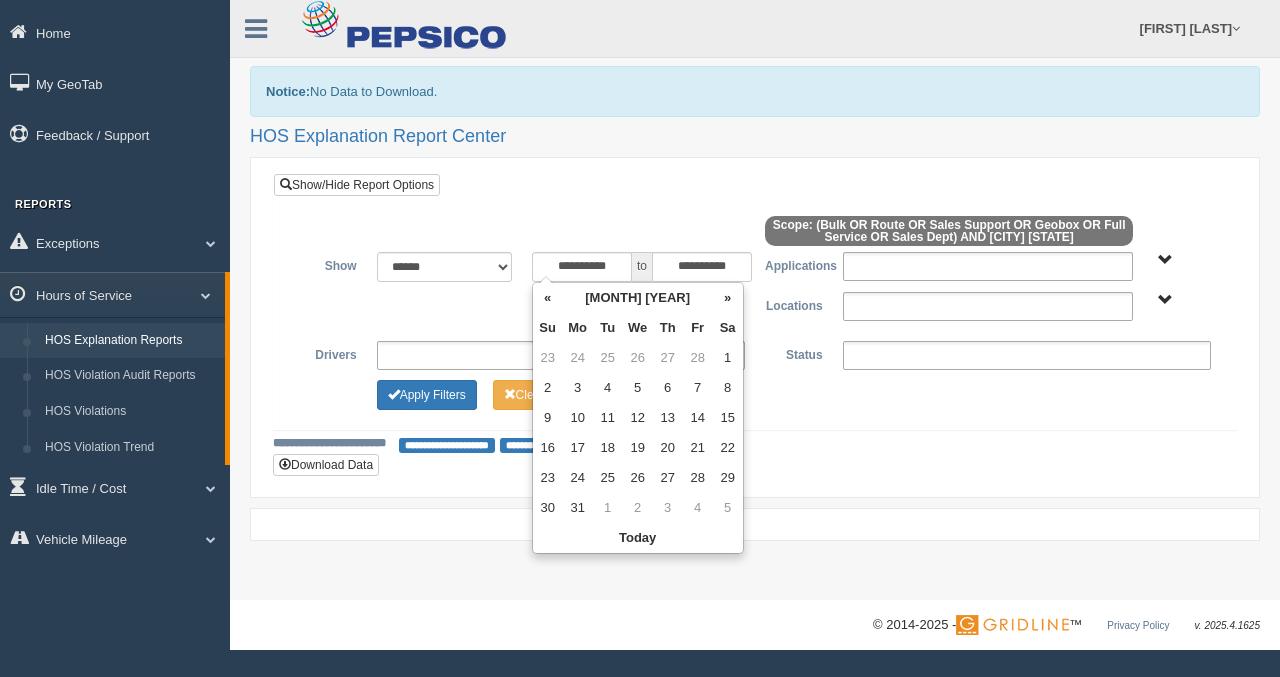 click on "«" at bounding box center (548, 298) 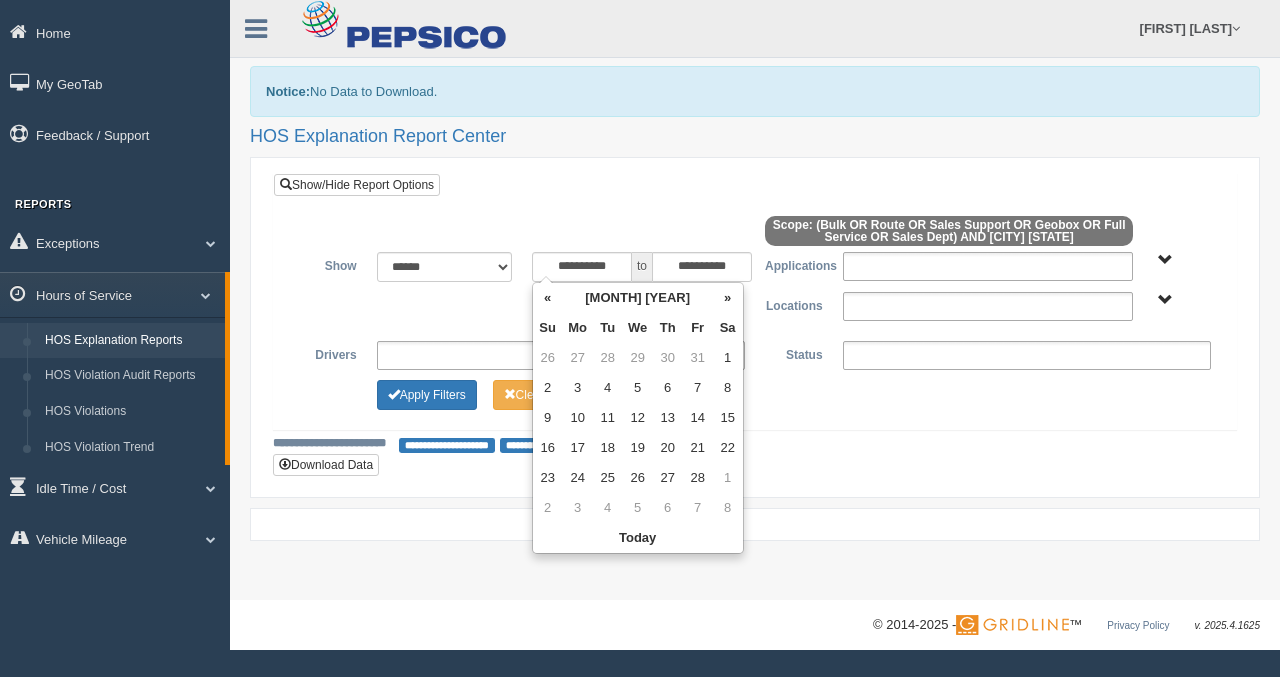 click on "«" at bounding box center [548, 298] 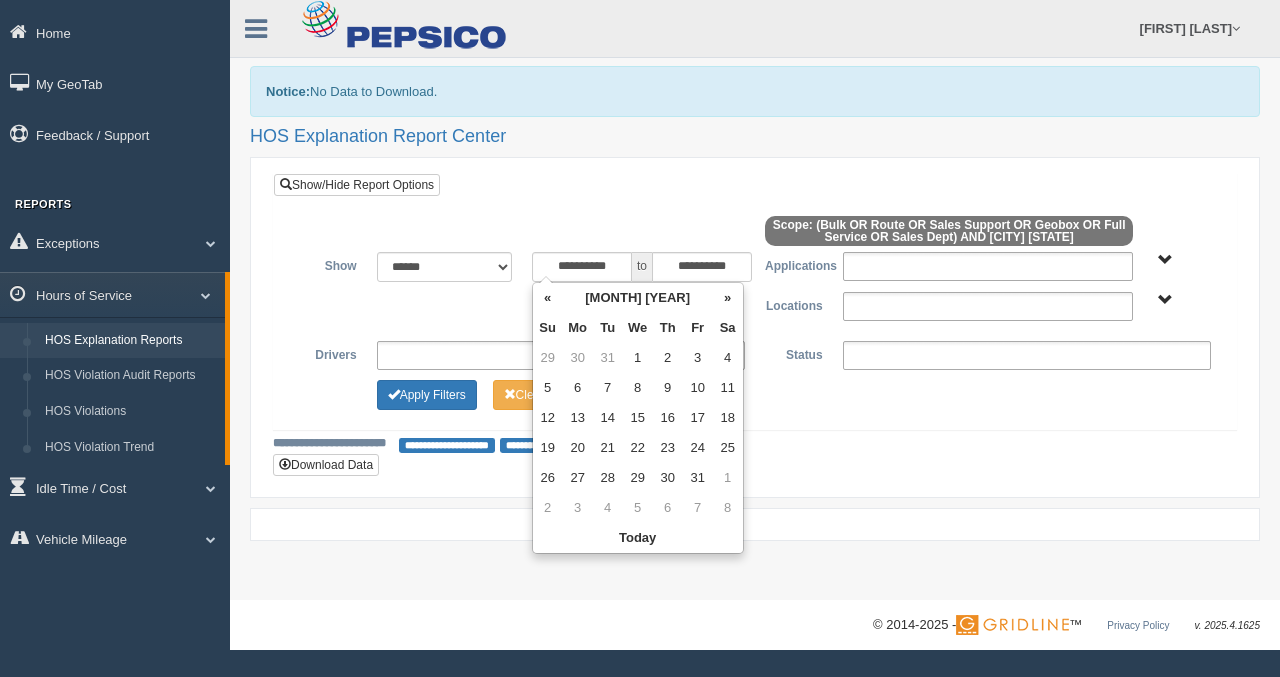 click on "«" at bounding box center [548, 298] 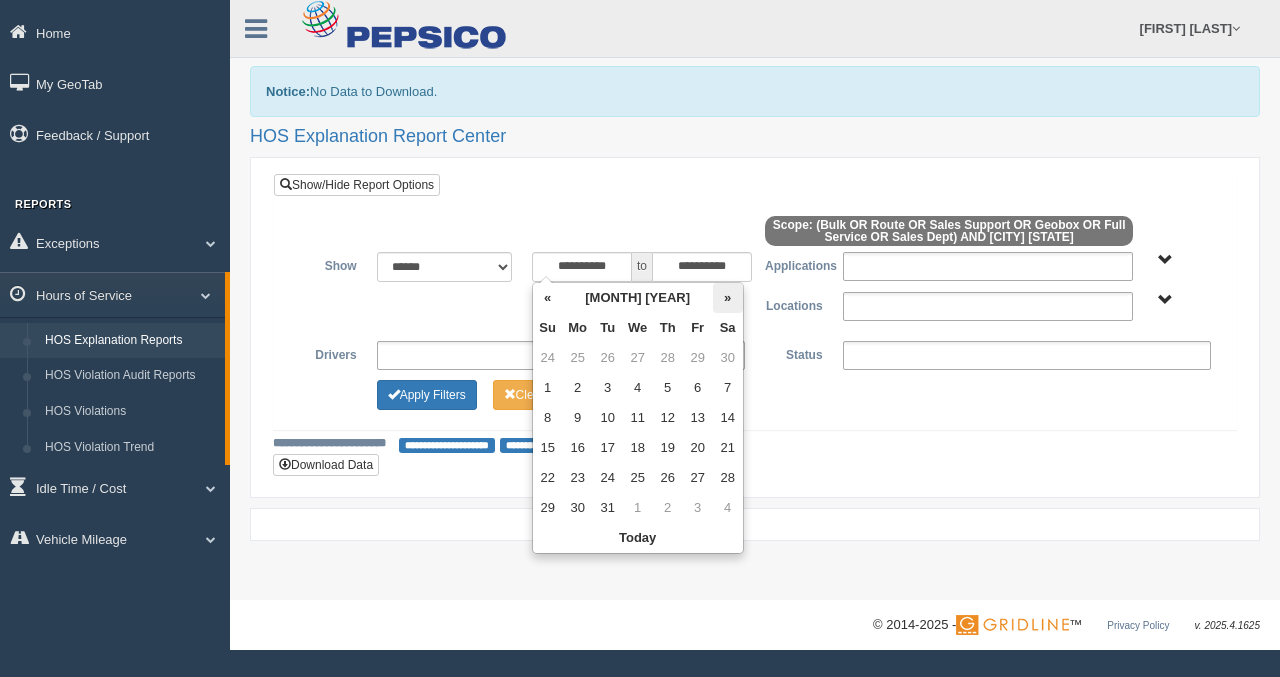 click on "»" at bounding box center [728, 298] 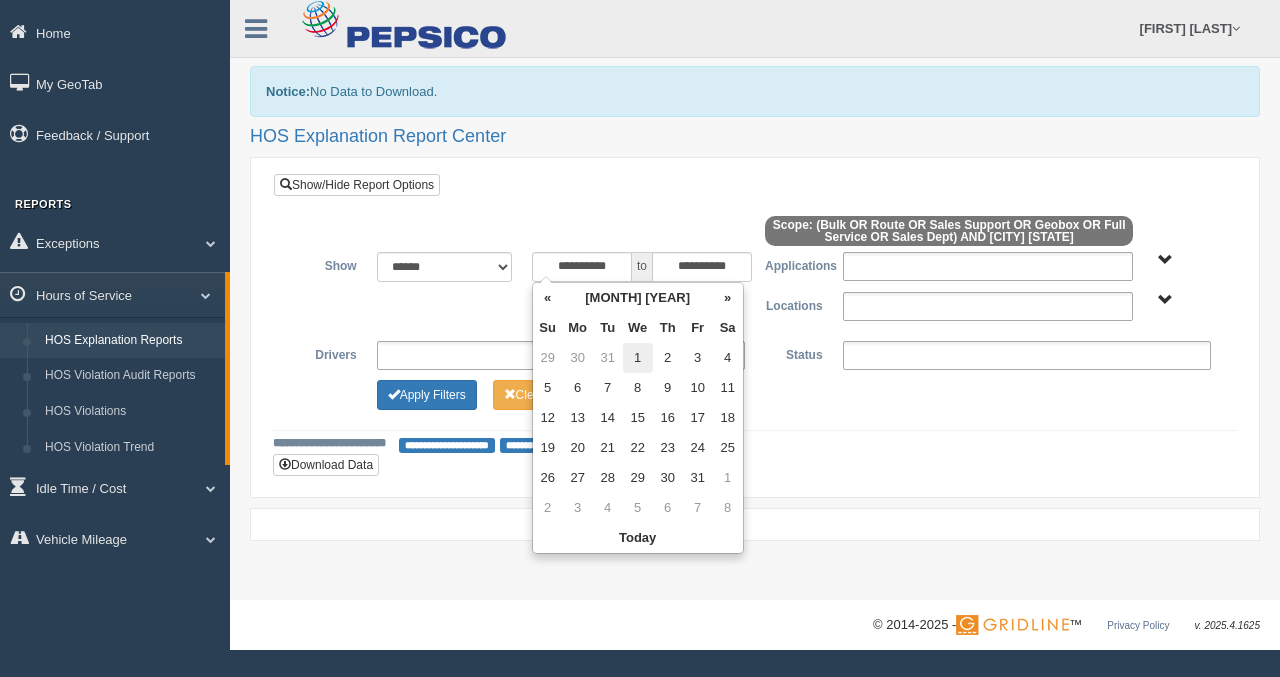 click on "1" at bounding box center (638, 358) 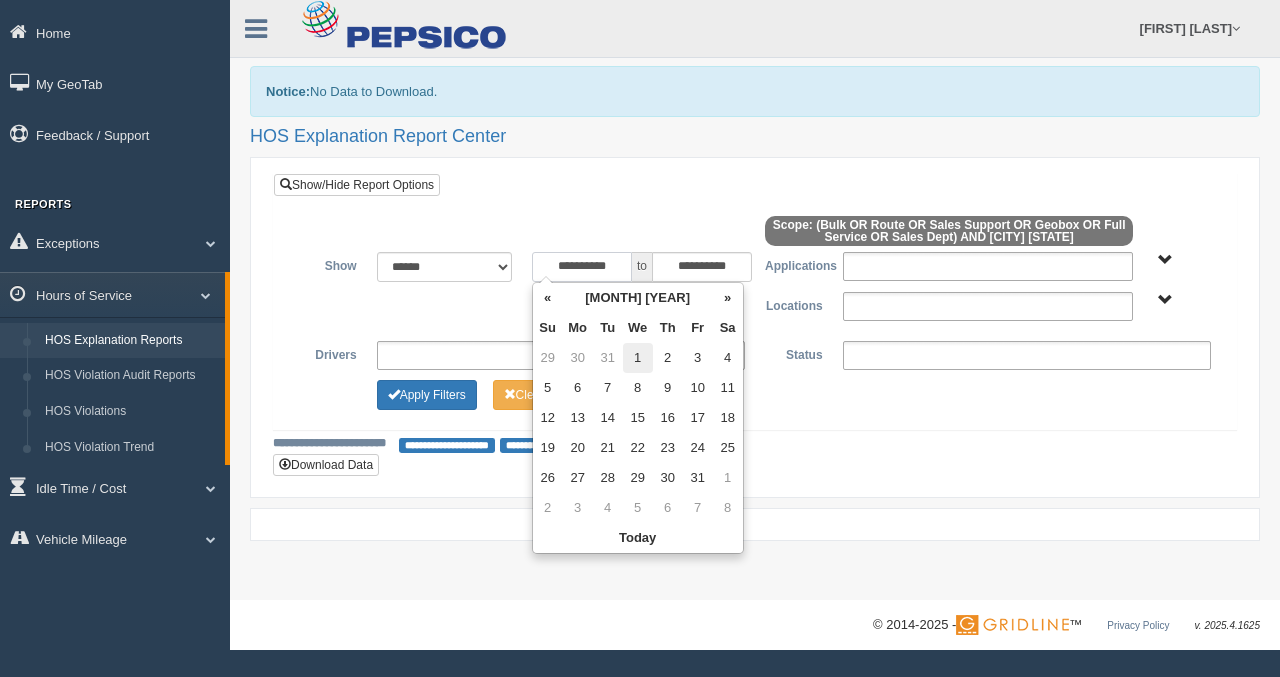 type on "**********" 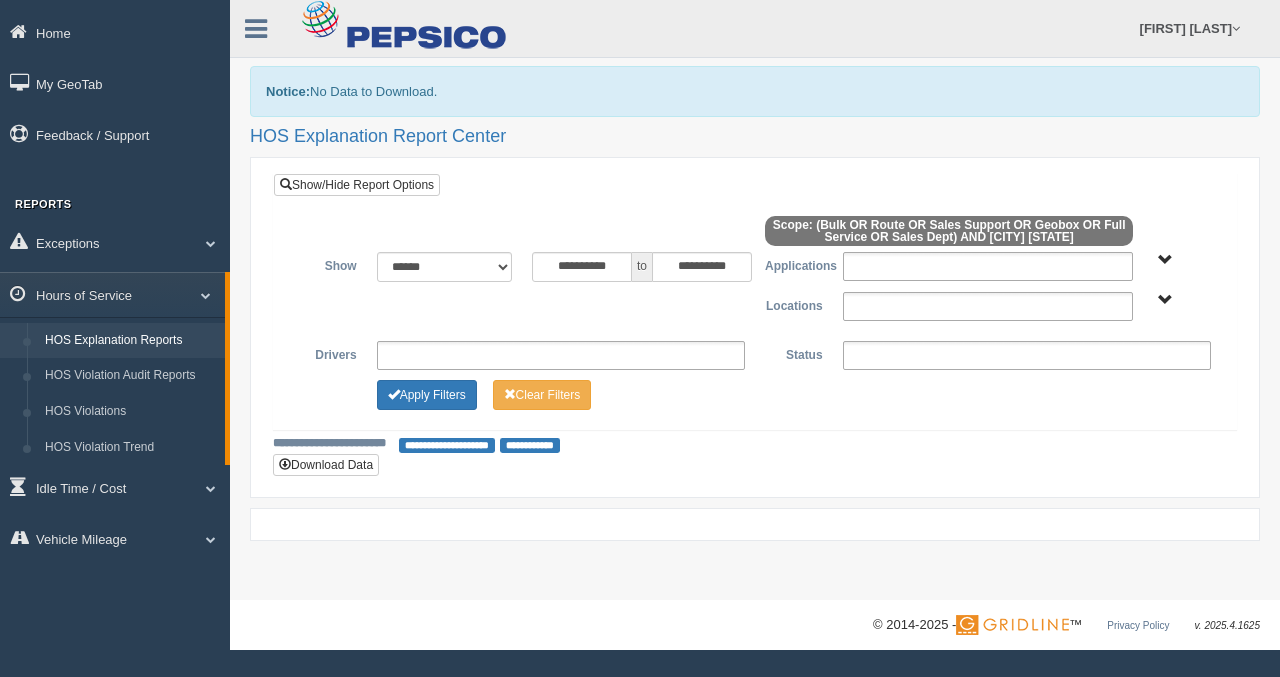 click on "**********" at bounding box center (755, 301) 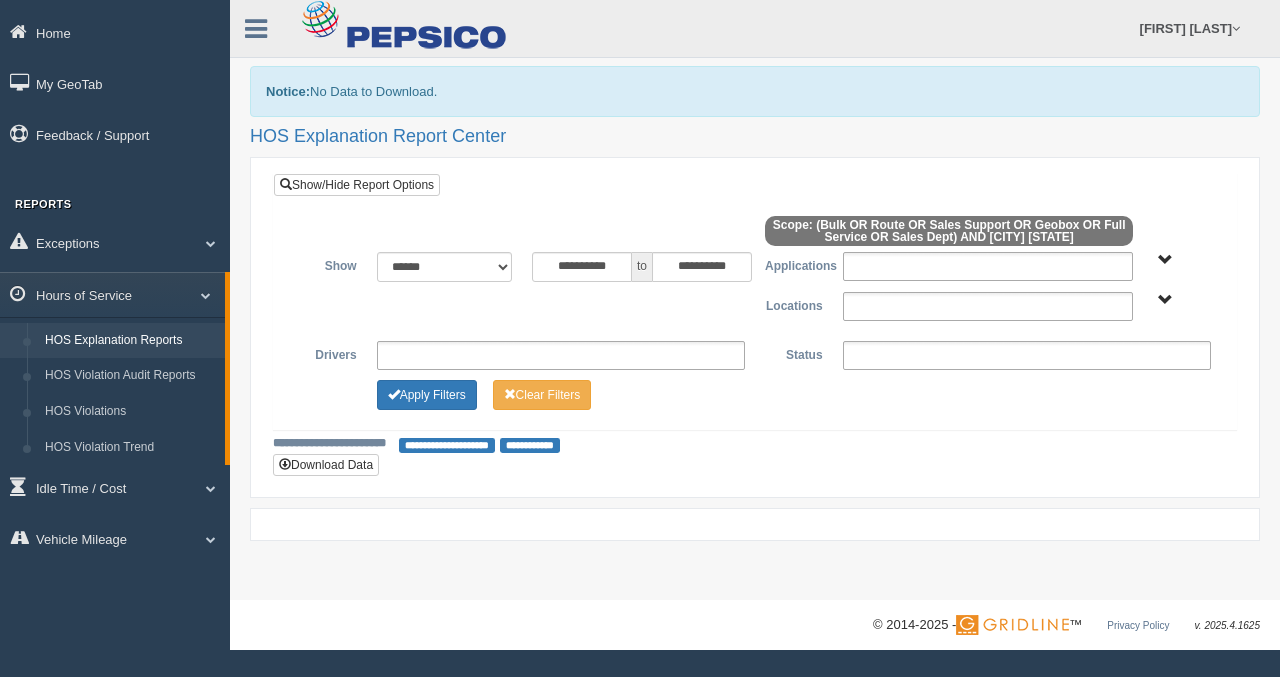 click on "Bulk Full Service Geobox Route Sales Dept Sales Support" at bounding box center (1182, 259) 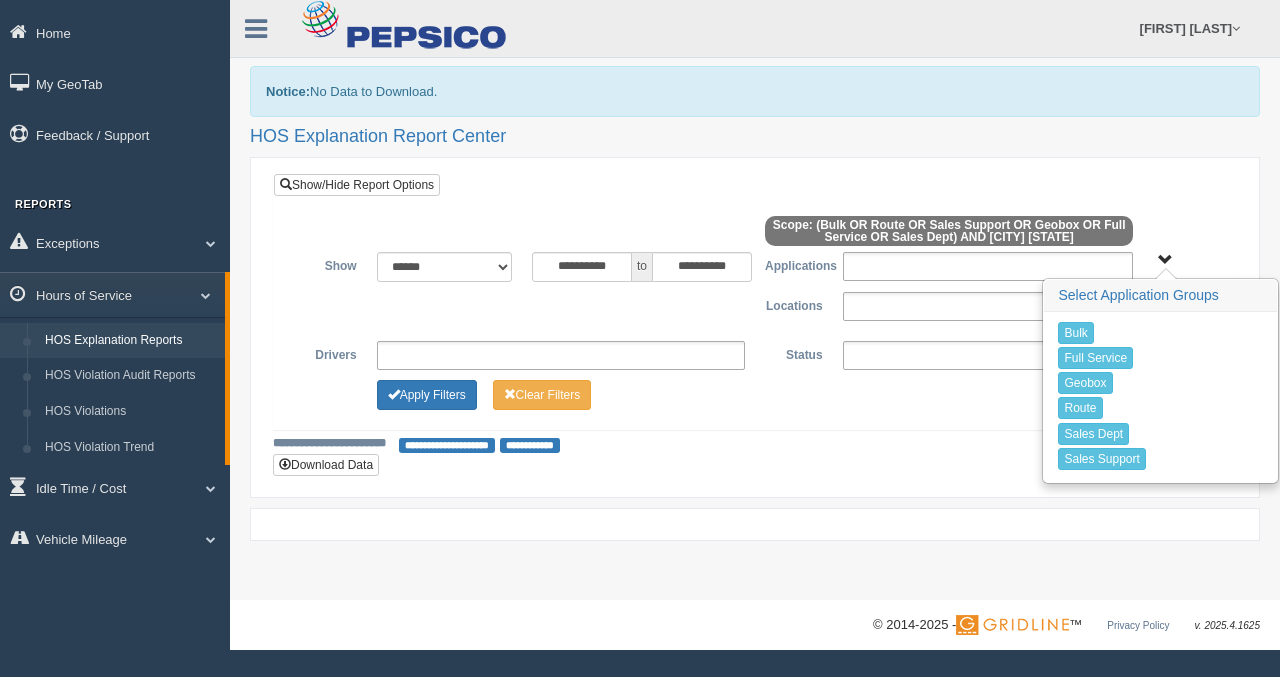 click on "**********" at bounding box center (755, 315) 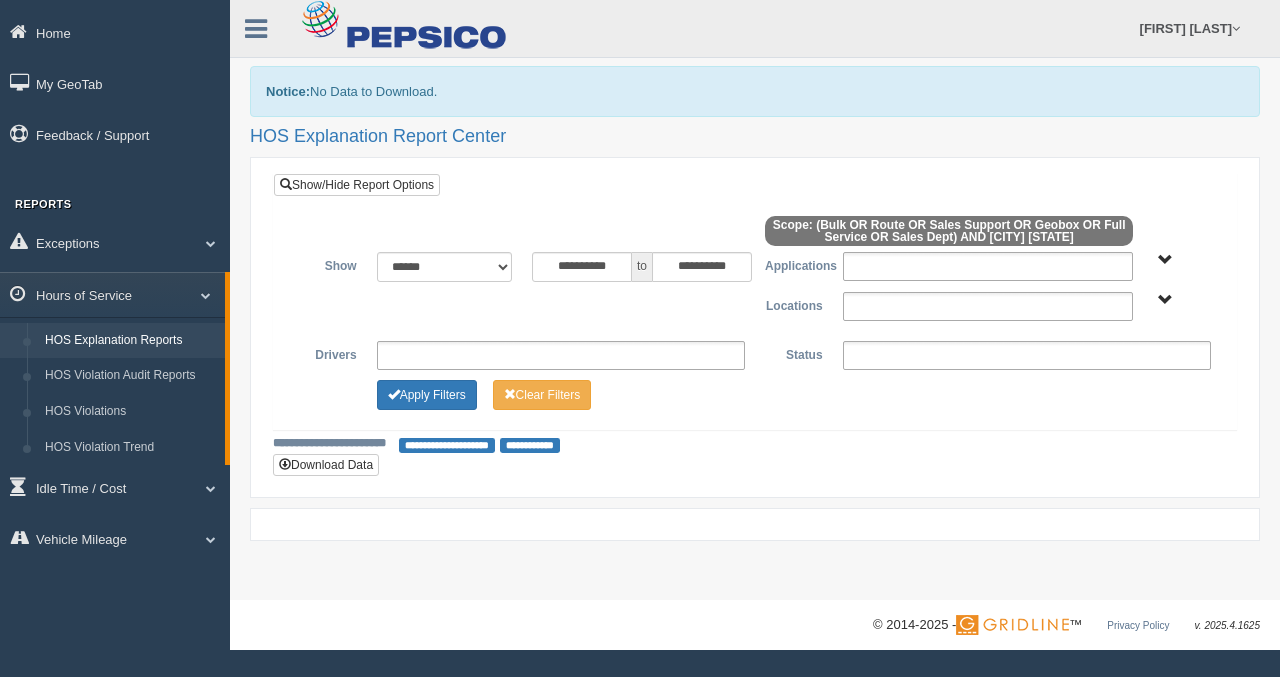 click on "Pikeville KY" at bounding box center (1165, 300) 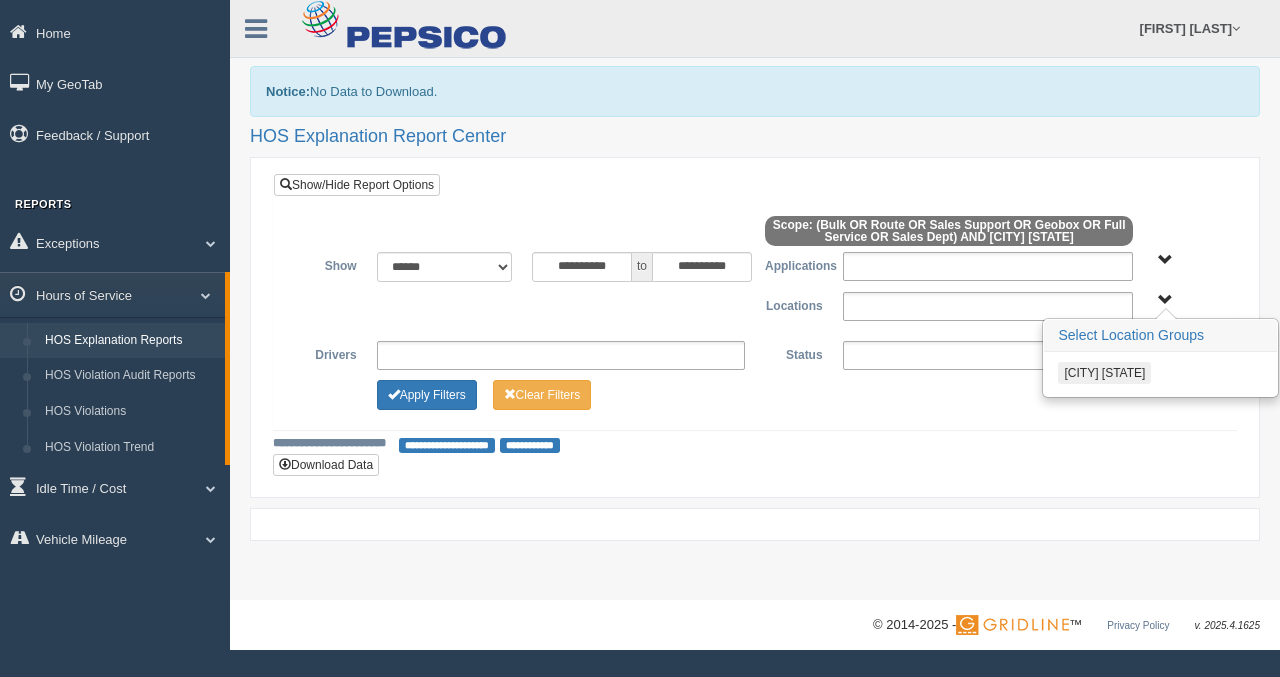 click on "Pikeville KY" at bounding box center [1165, 300] 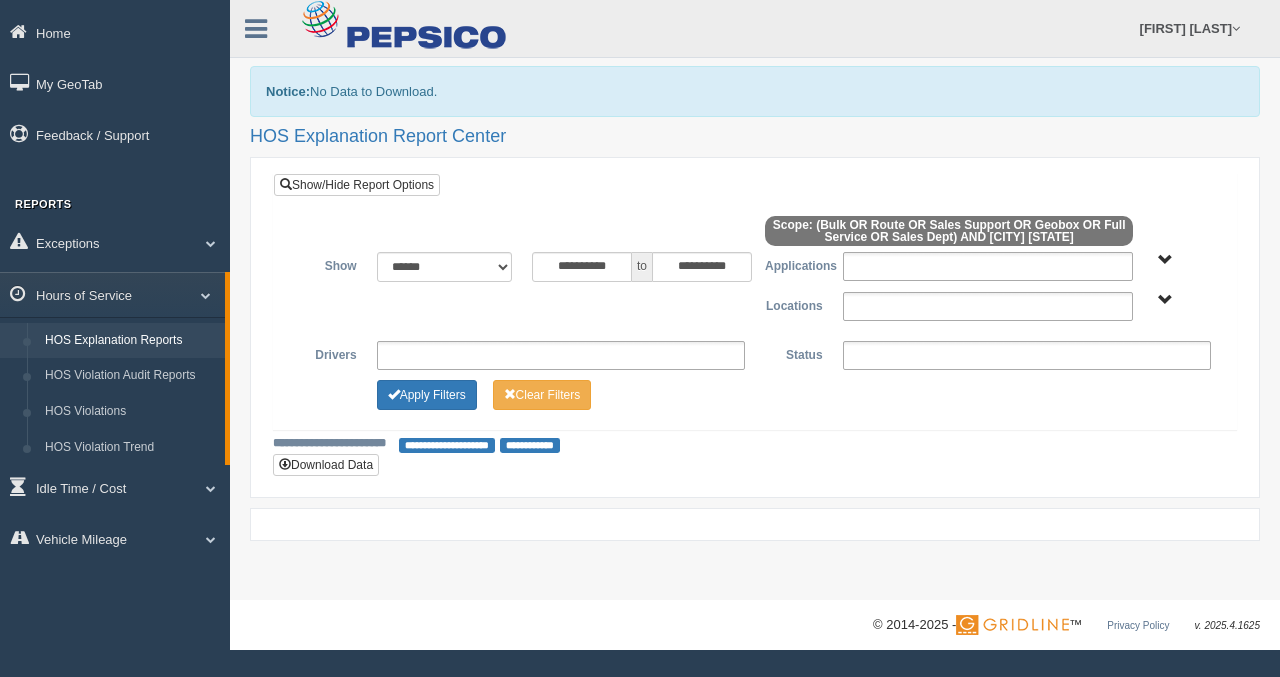 click at bounding box center [1027, 355] 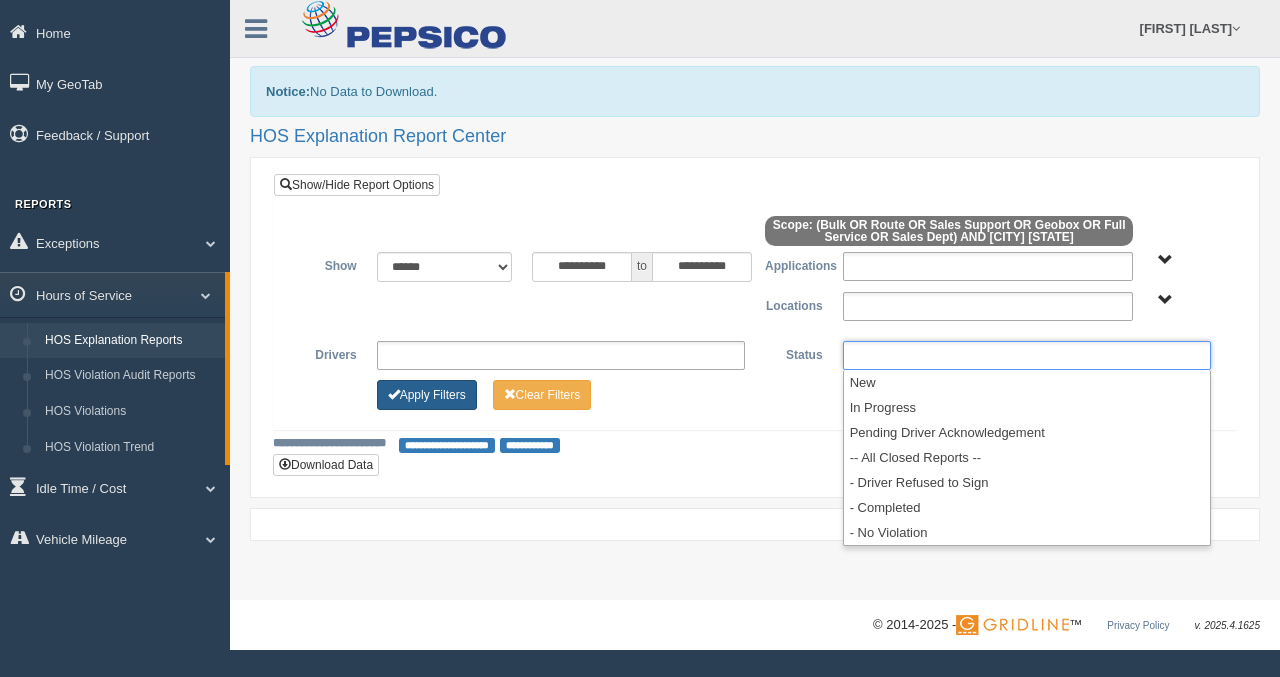 type on "**********" 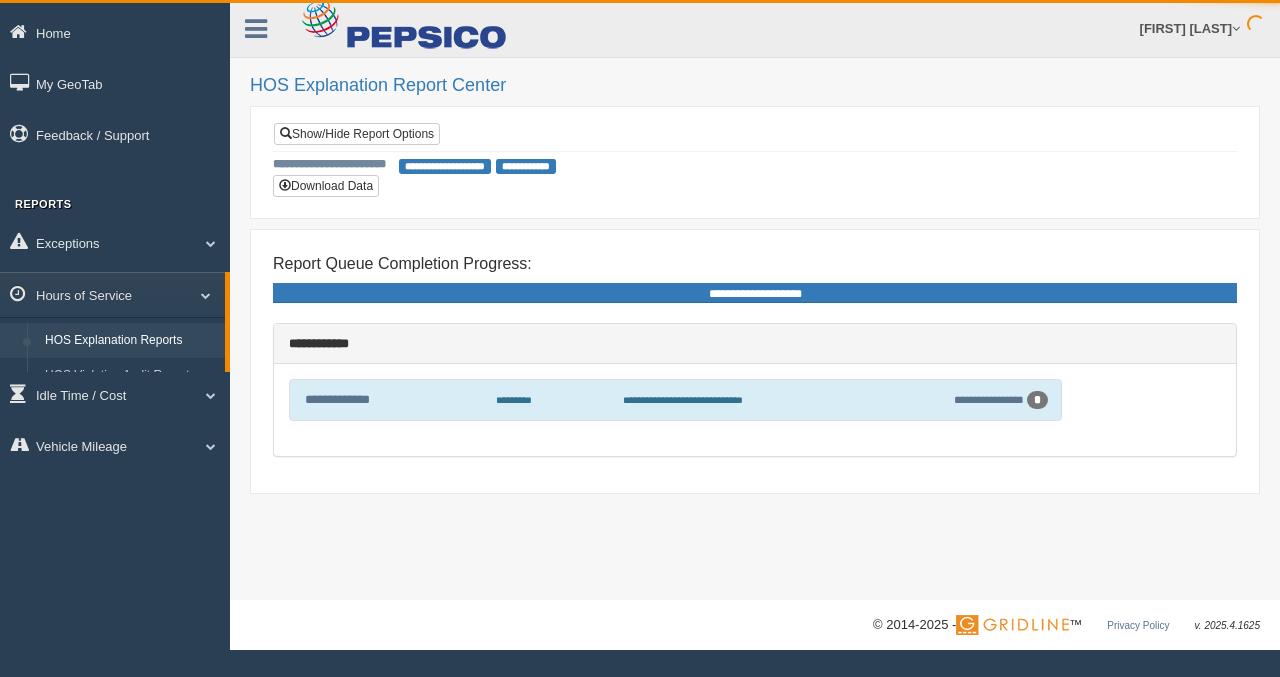 scroll, scrollTop: 0, scrollLeft: 0, axis: both 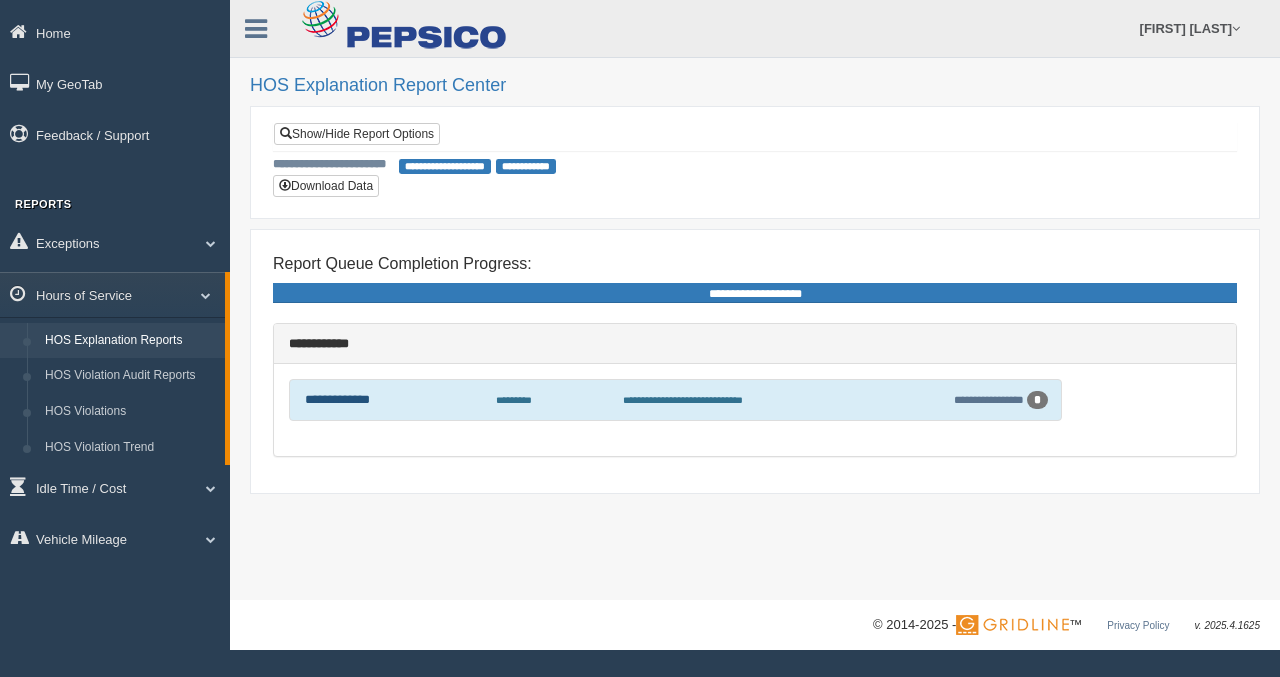 click on "**********" at bounding box center [337, 399] 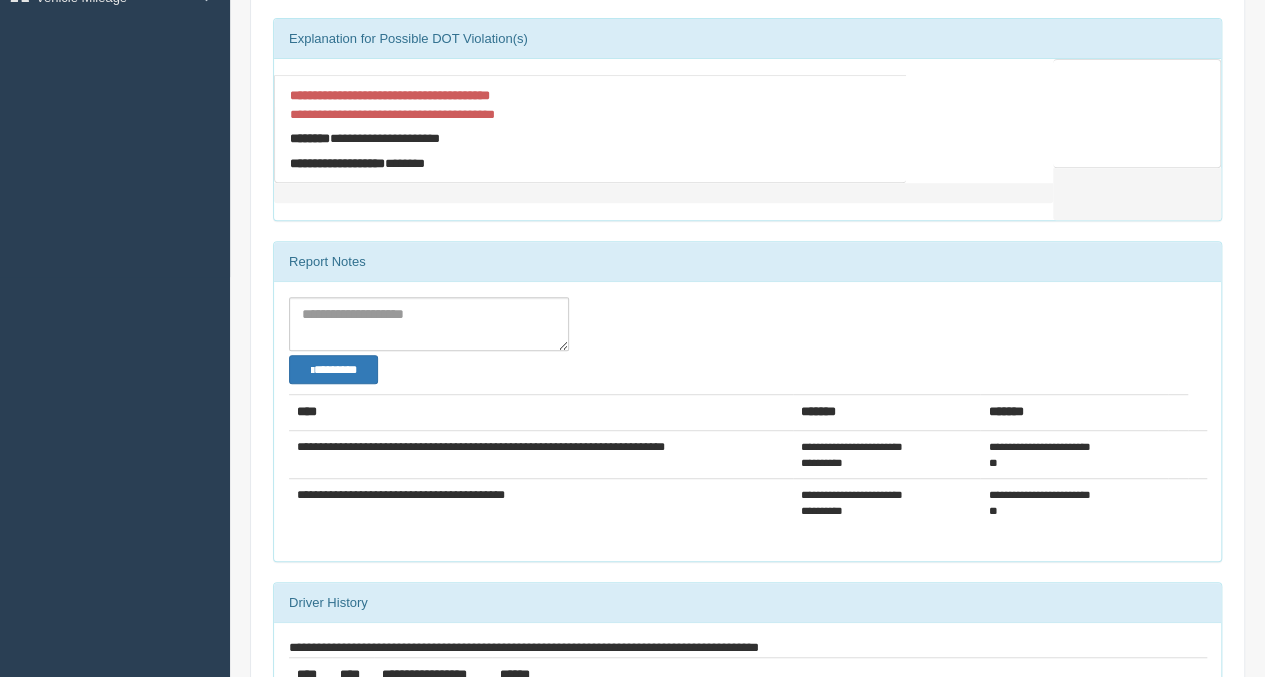 scroll, scrollTop: 200, scrollLeft: 0, axis: vertical 